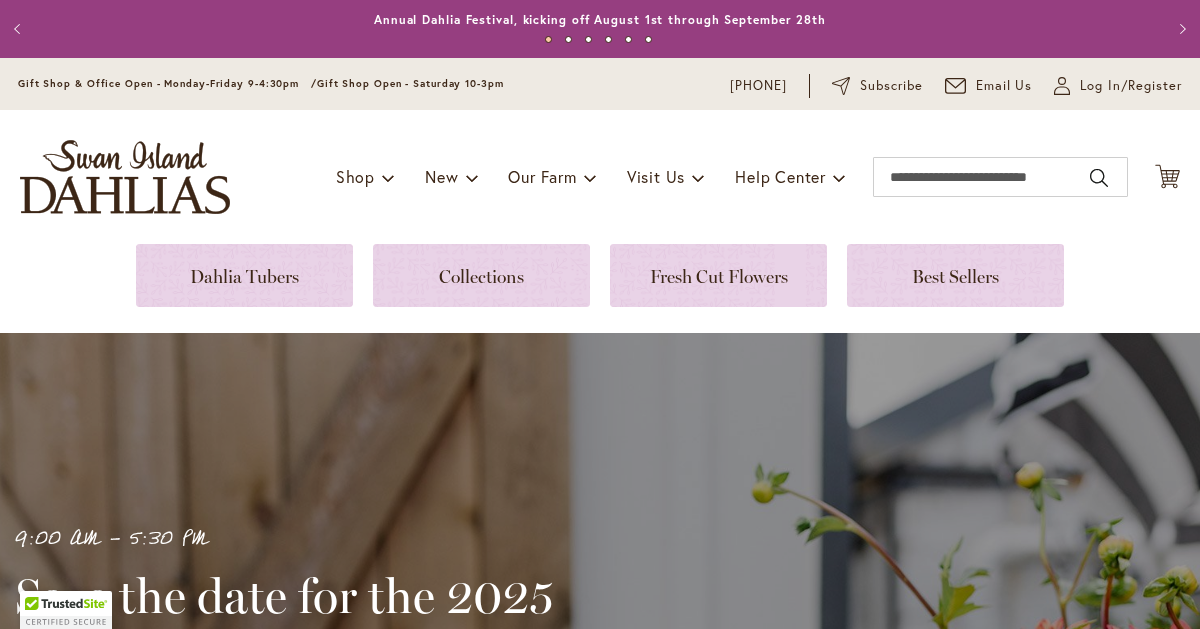 scroll, scrollTop: 0, scrollLeft: 0, axis: both 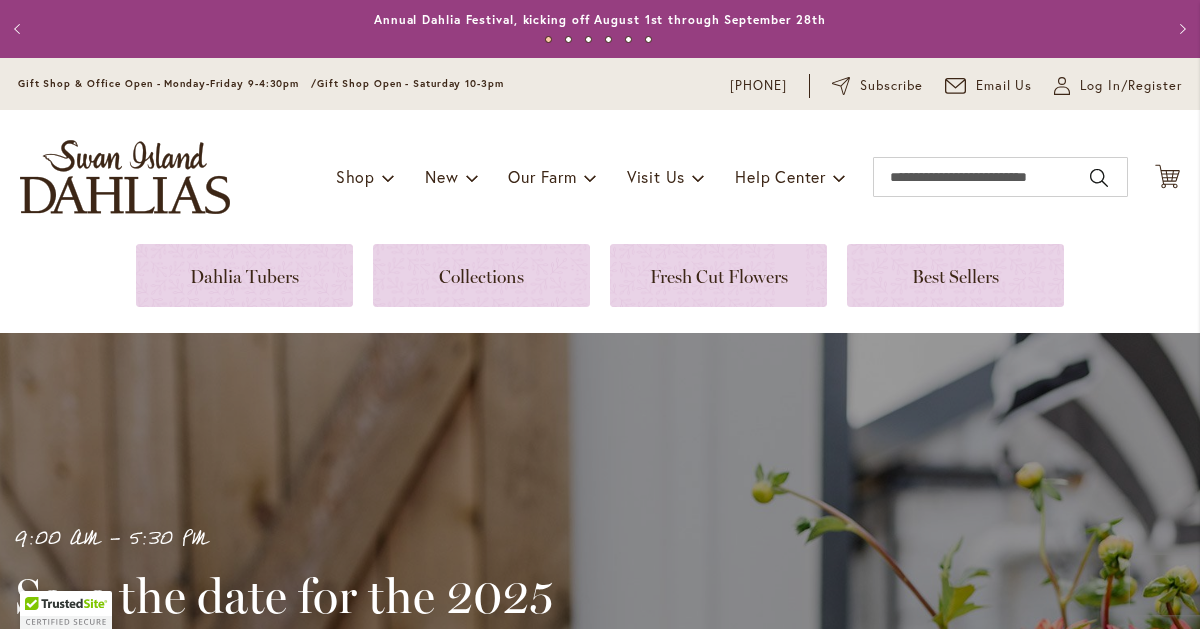 type on "**********" 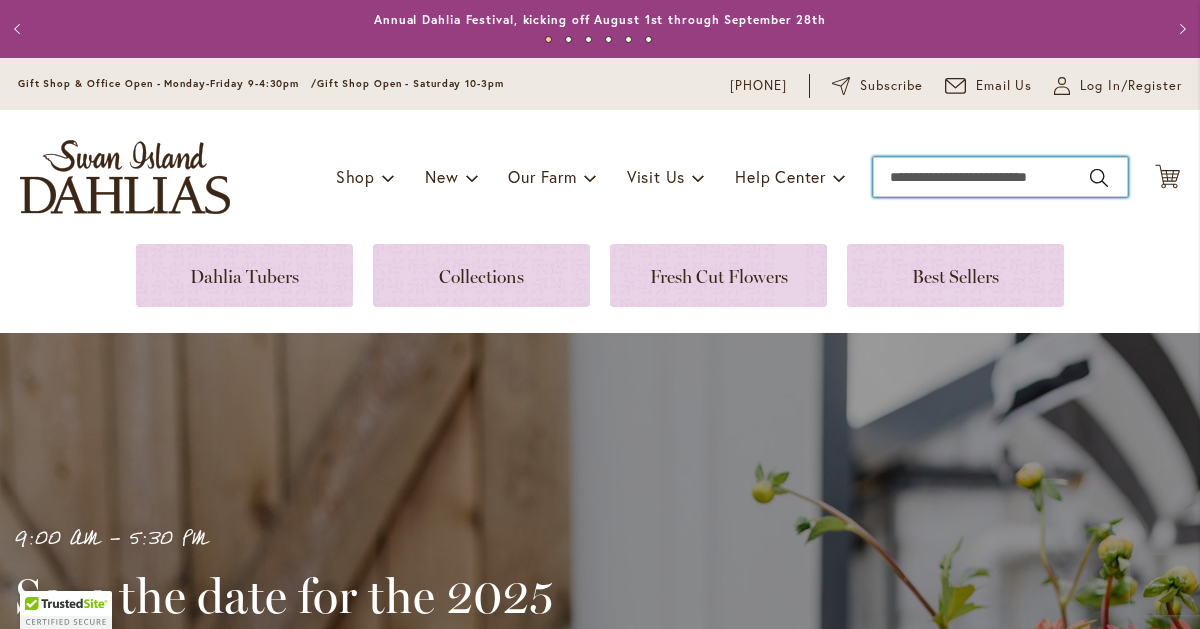 click on "Search" at bounding box center [1000, 177] 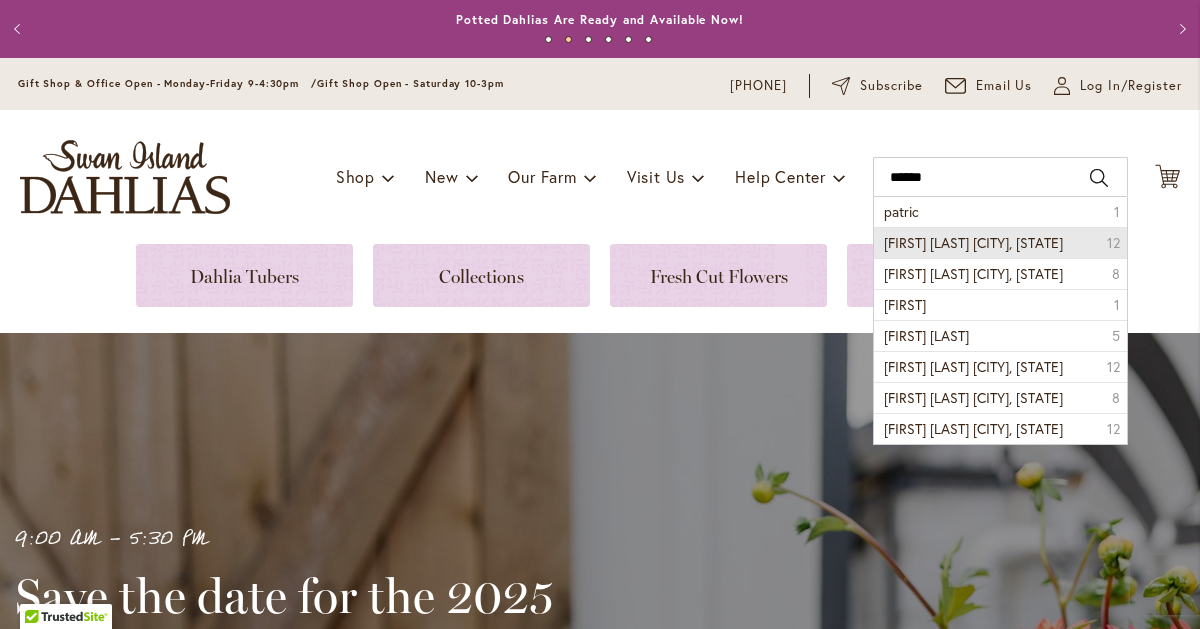 click on "[FIRST] [LAST] [CITY], [STATE]" at bounding box center [973, 242] 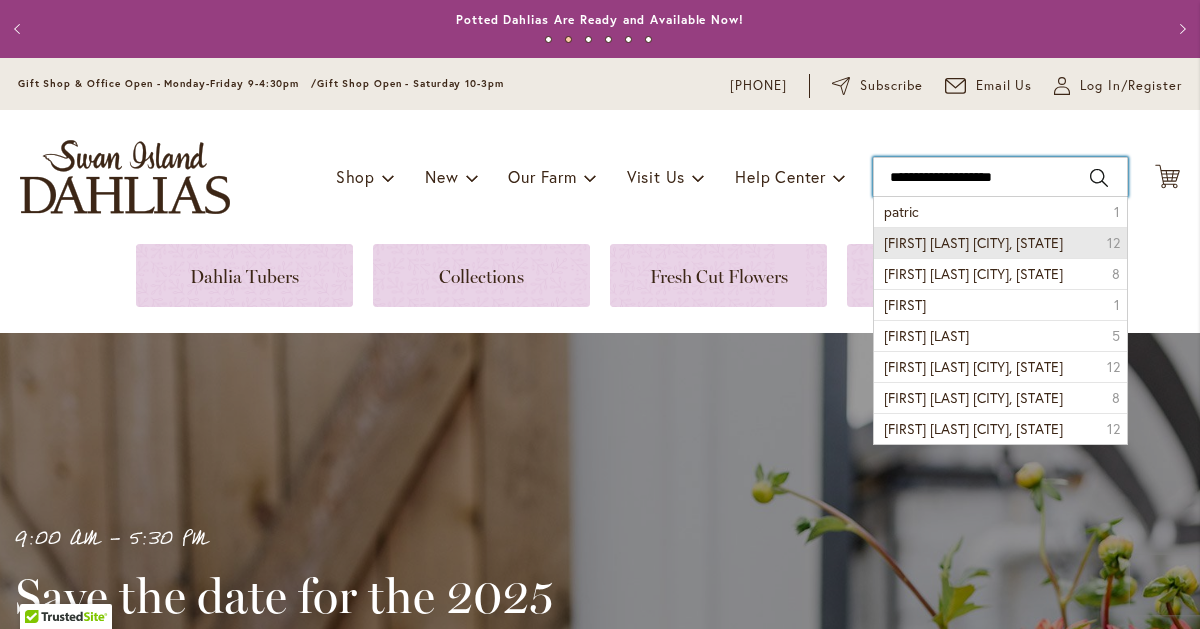 type on "**********" 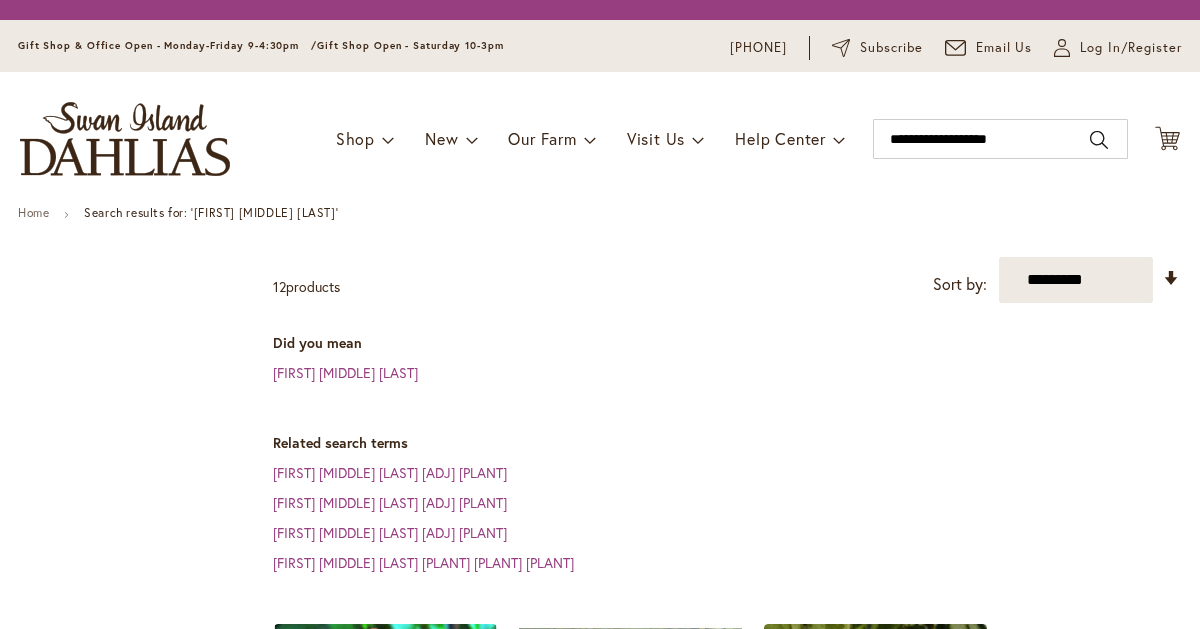 scroll, scrollTop: 0, scrollLeft: 0, axis: both 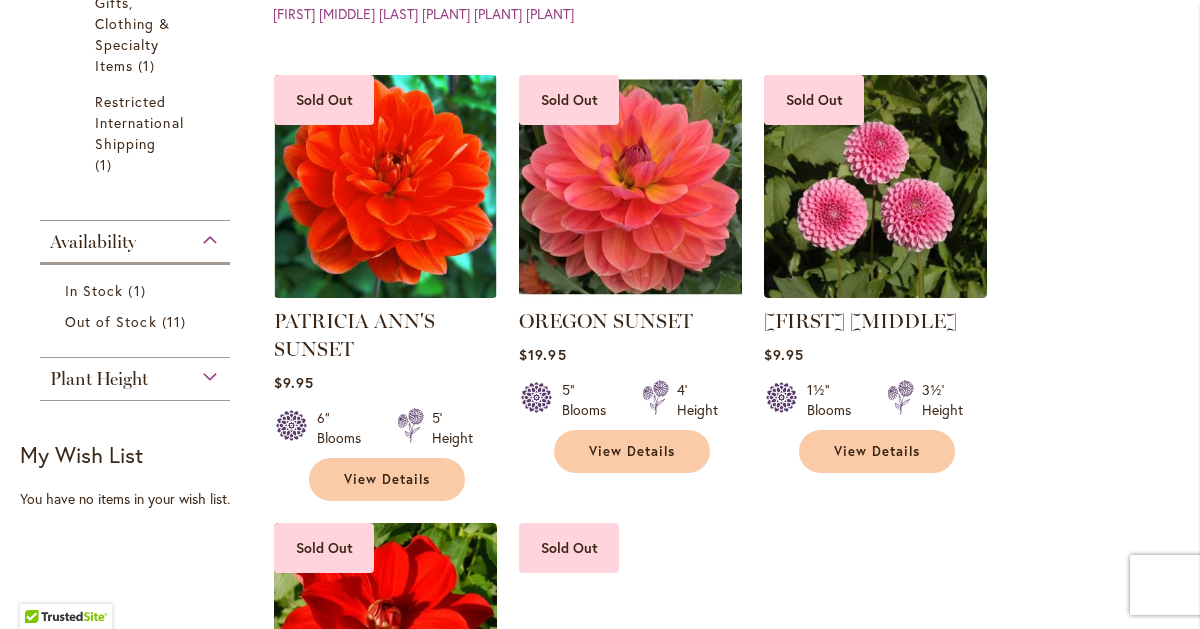 type on "**********" 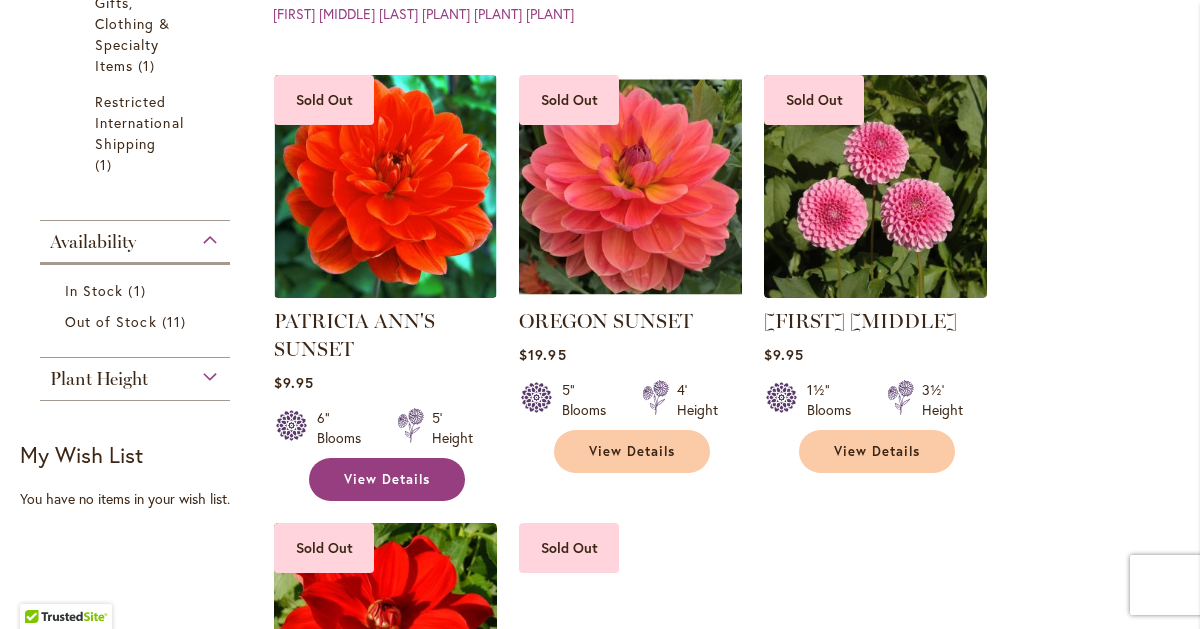 click on "View Details" at bounding box center [387, 479] 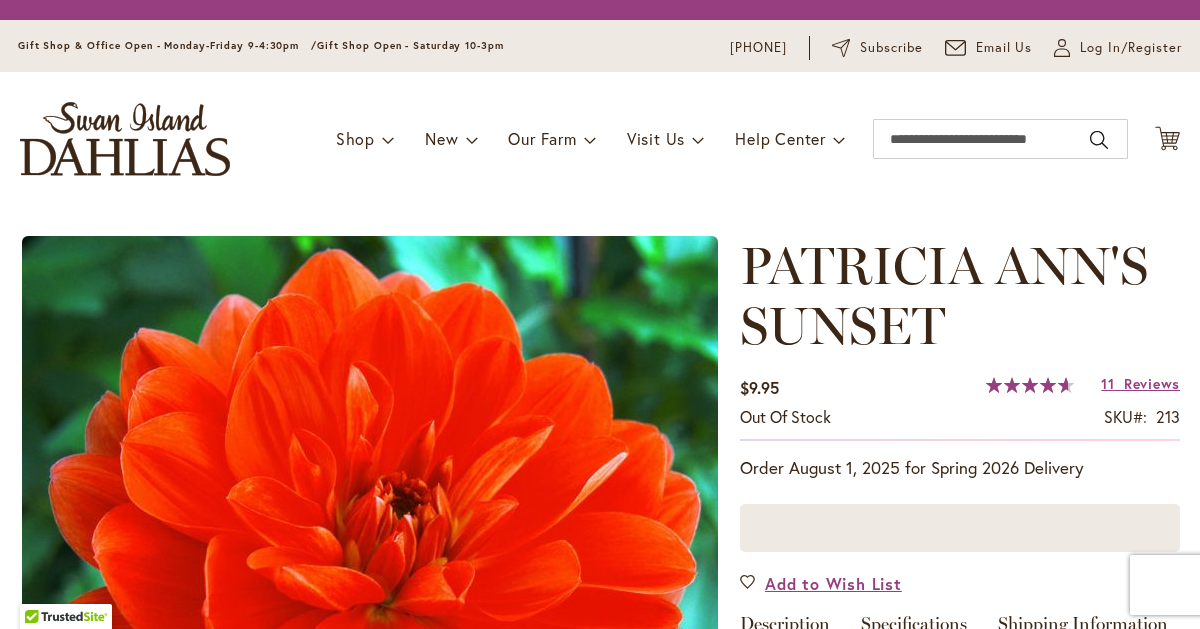 scroll, scrollTop: 0, scrollLeft: 0, axis: both 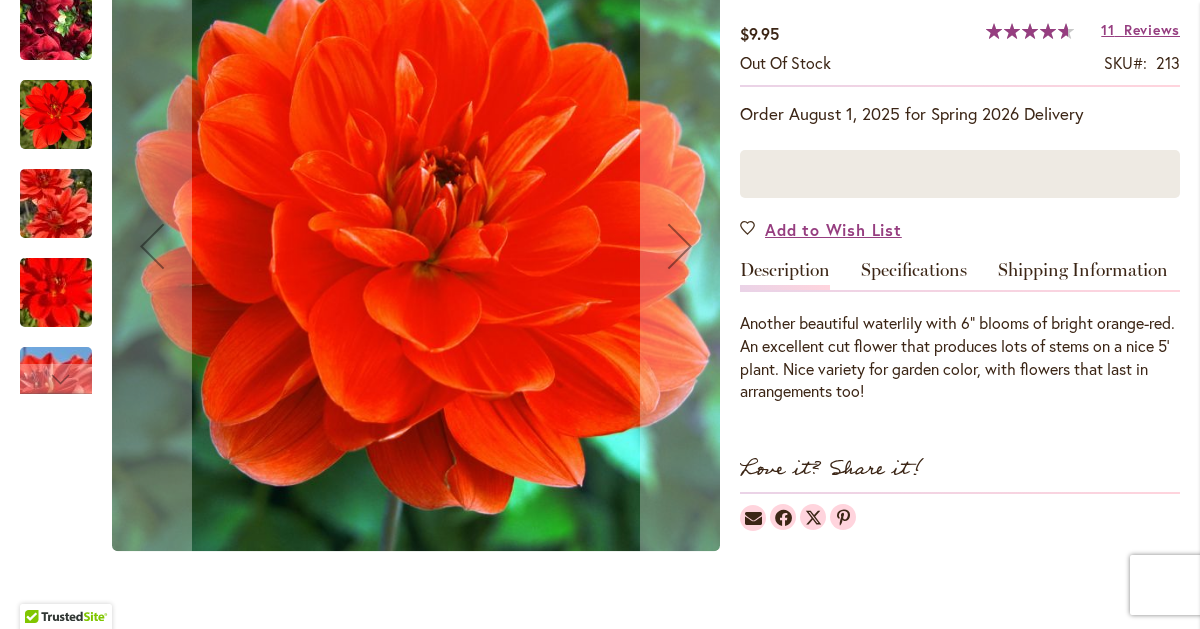 type on "**********" 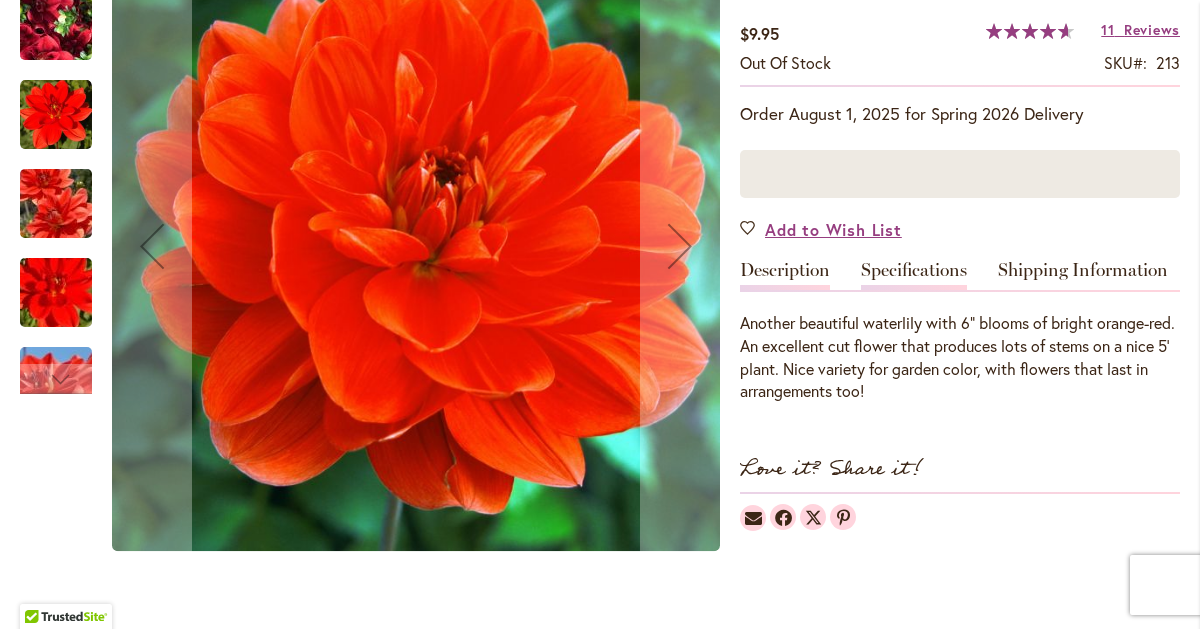 click on "Specifications" at bounding box center [914, 275] 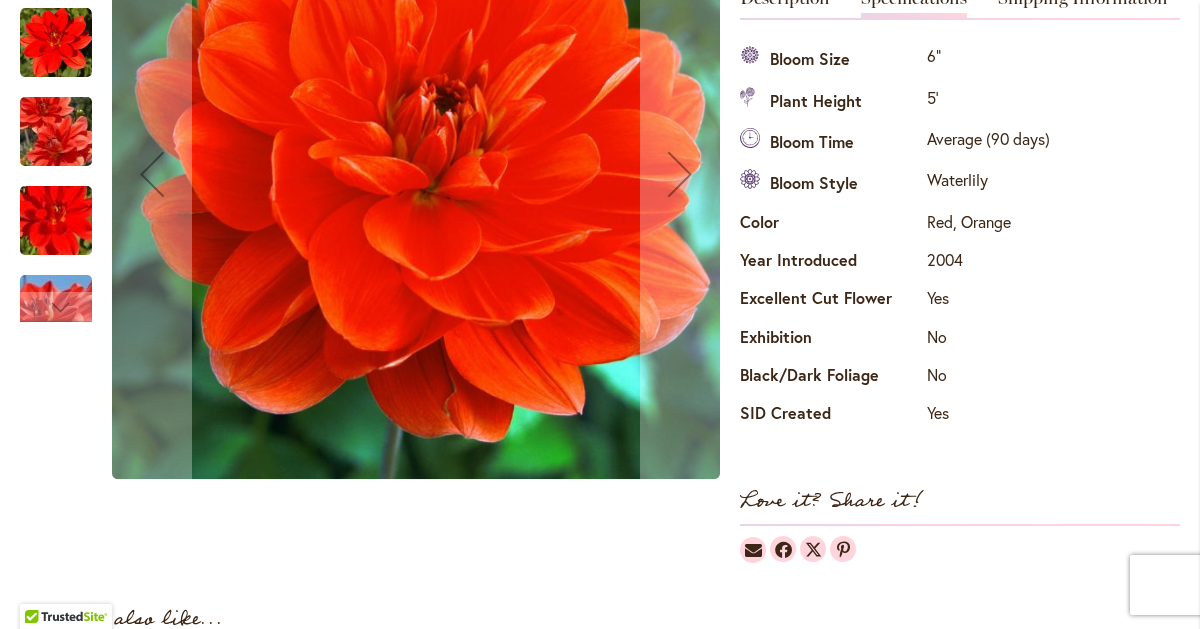 click at bounding box center [56, 132] 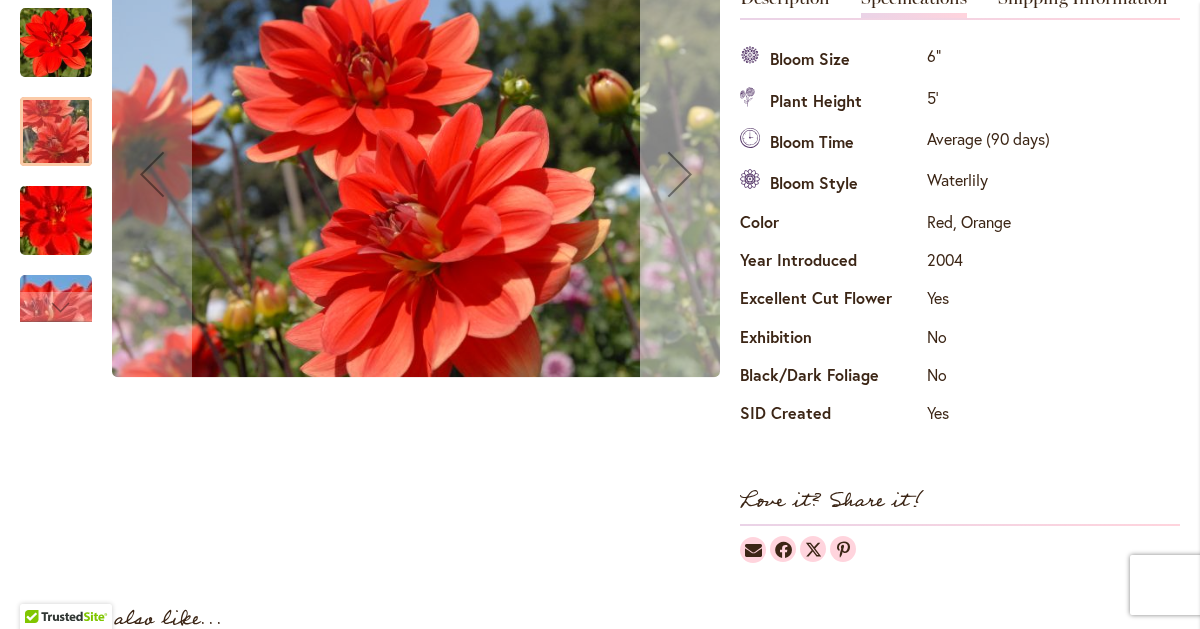 click at bounding box center (680, 174) 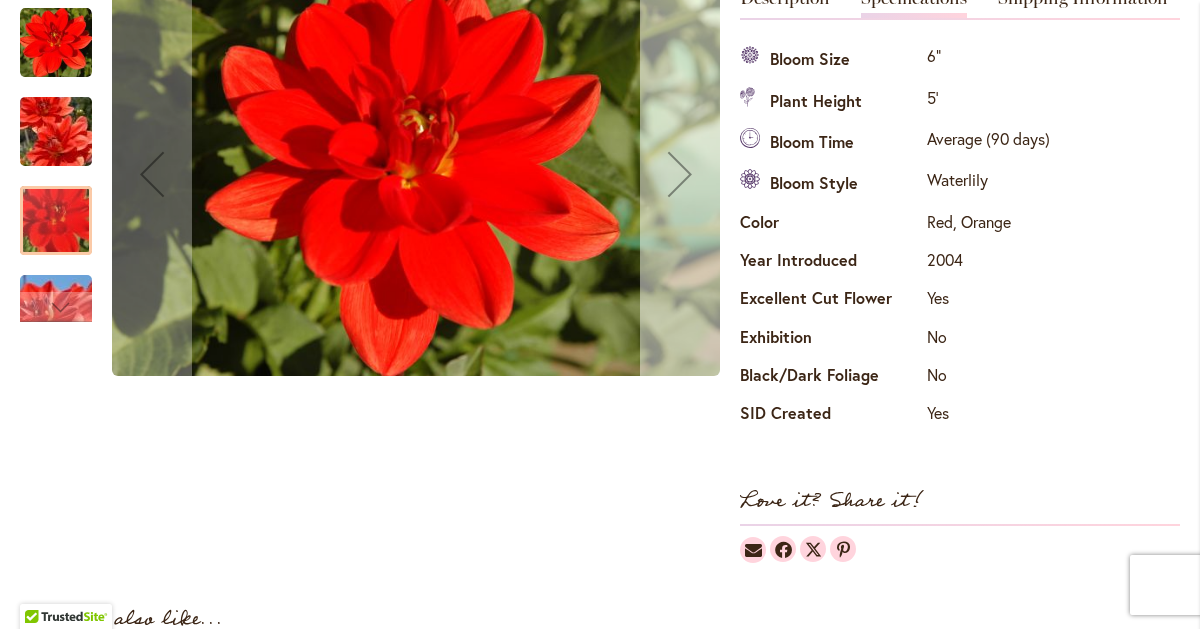 click at bounding box center [680, 174] 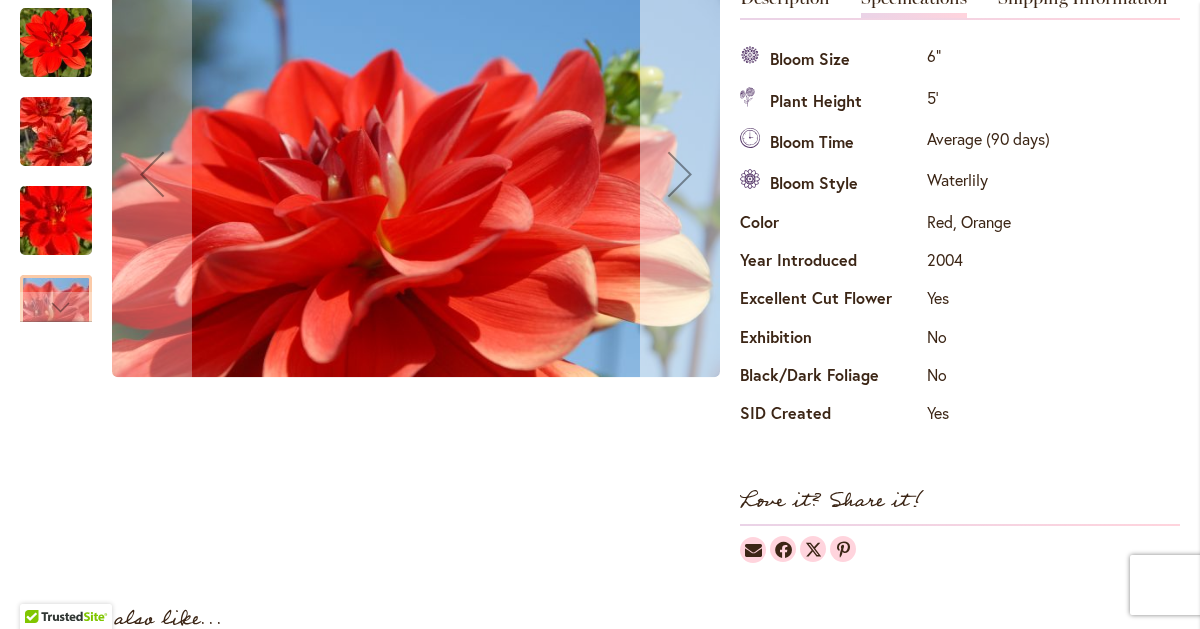 click at bounding box center [680, 174] 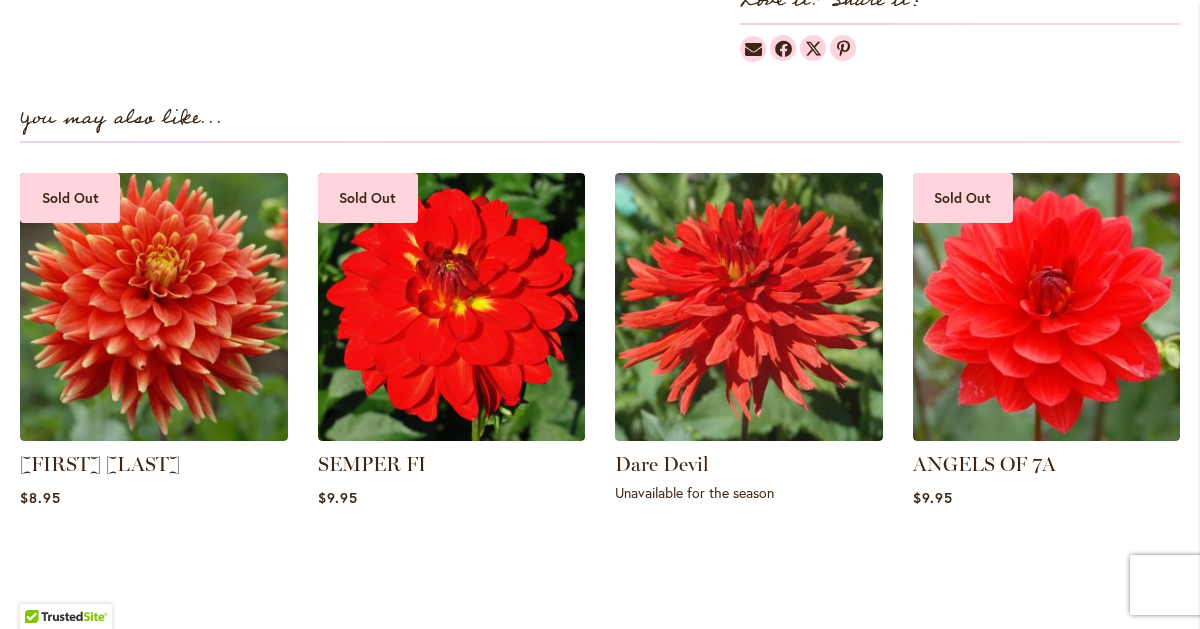 scroll, scrollTop: 1185, scrollLeft: 0, axis: vertical 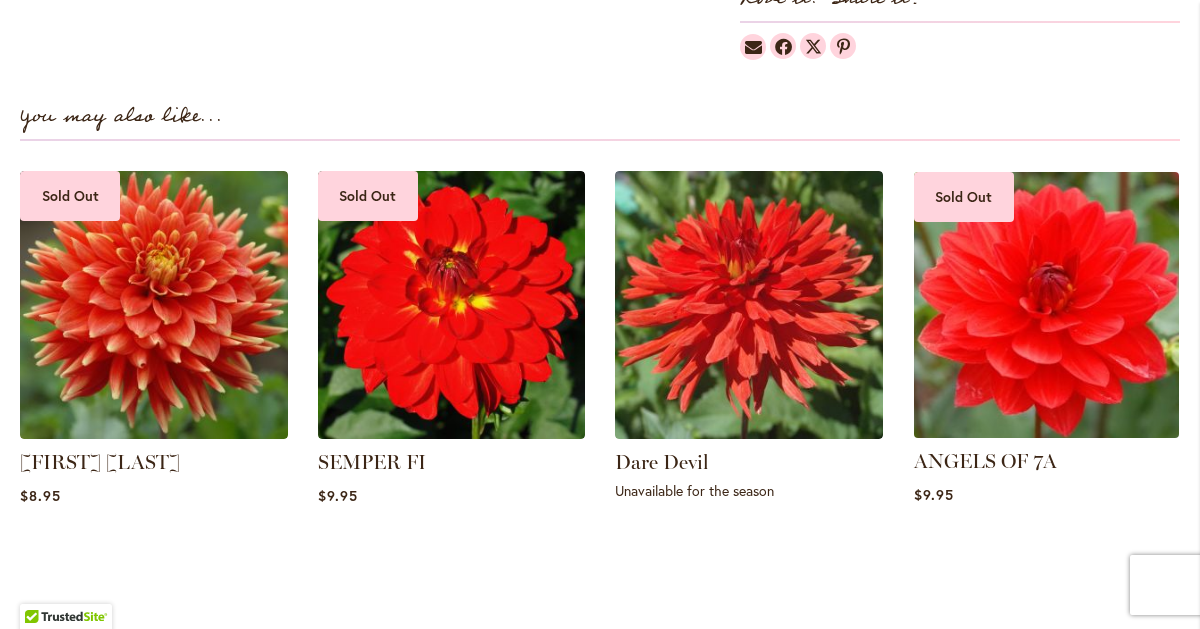 click at bounding box center (1046, 305) 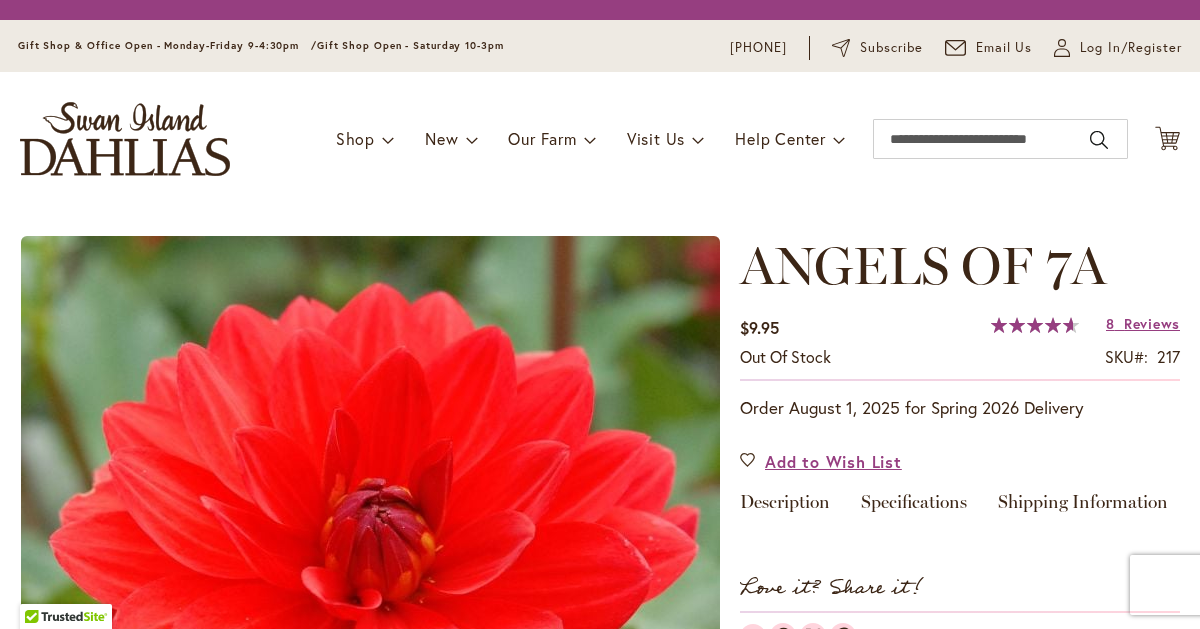 scroll, scrollTop: 0, scrollLeft: 0, axis: both 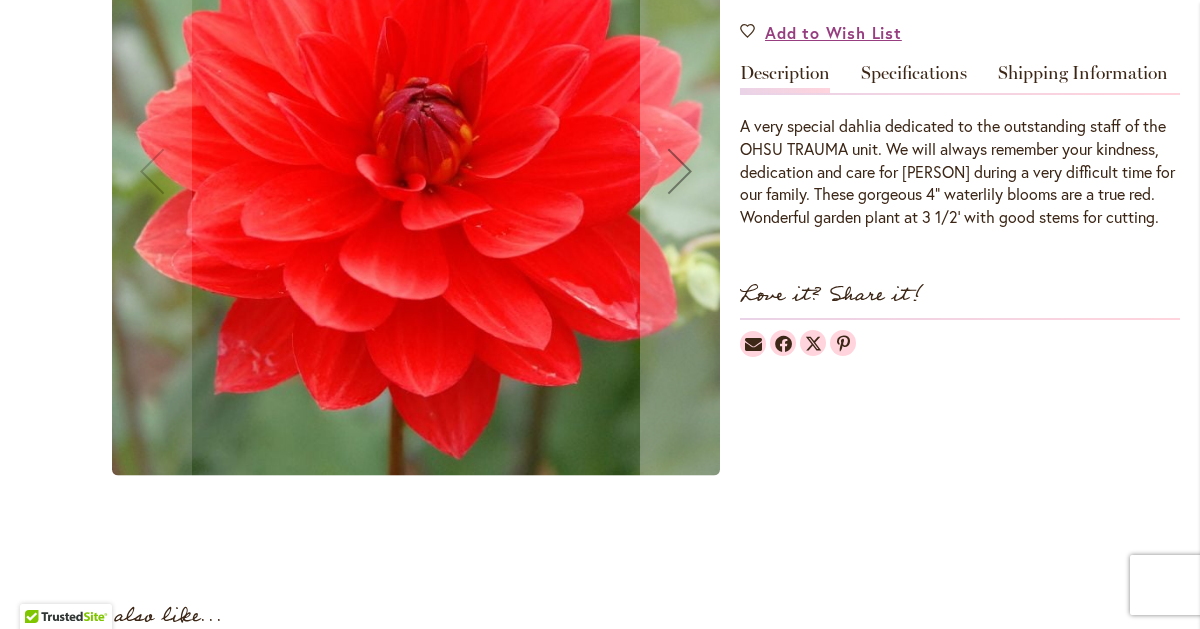 type on "**********" 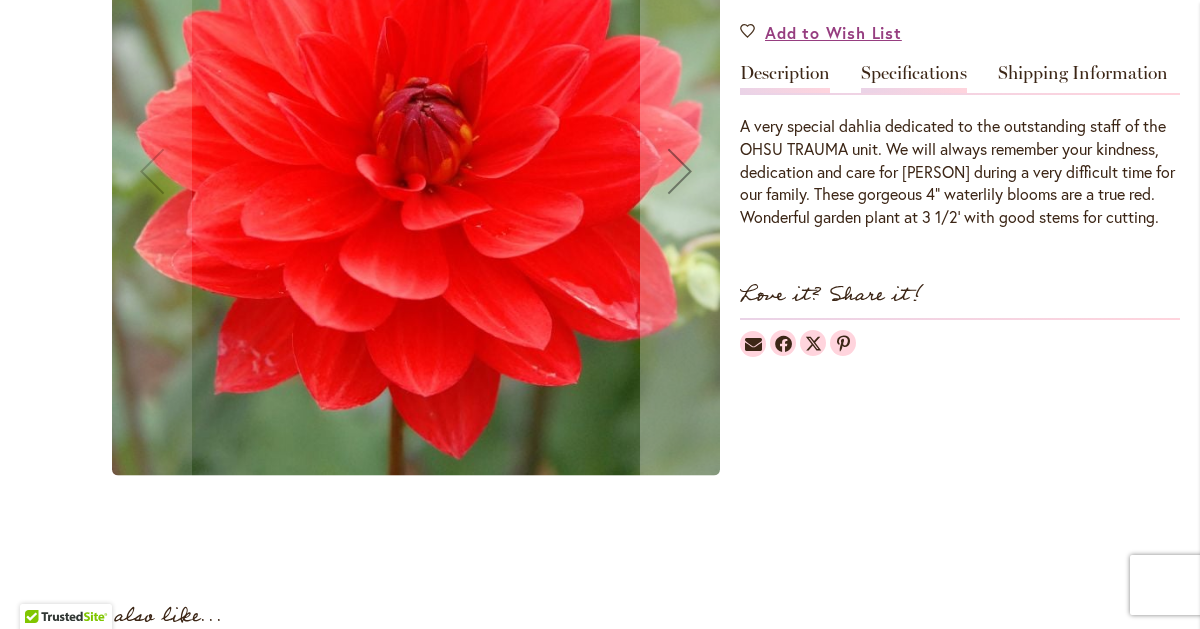 click on "Specifications" at bounding box center (914, 78) 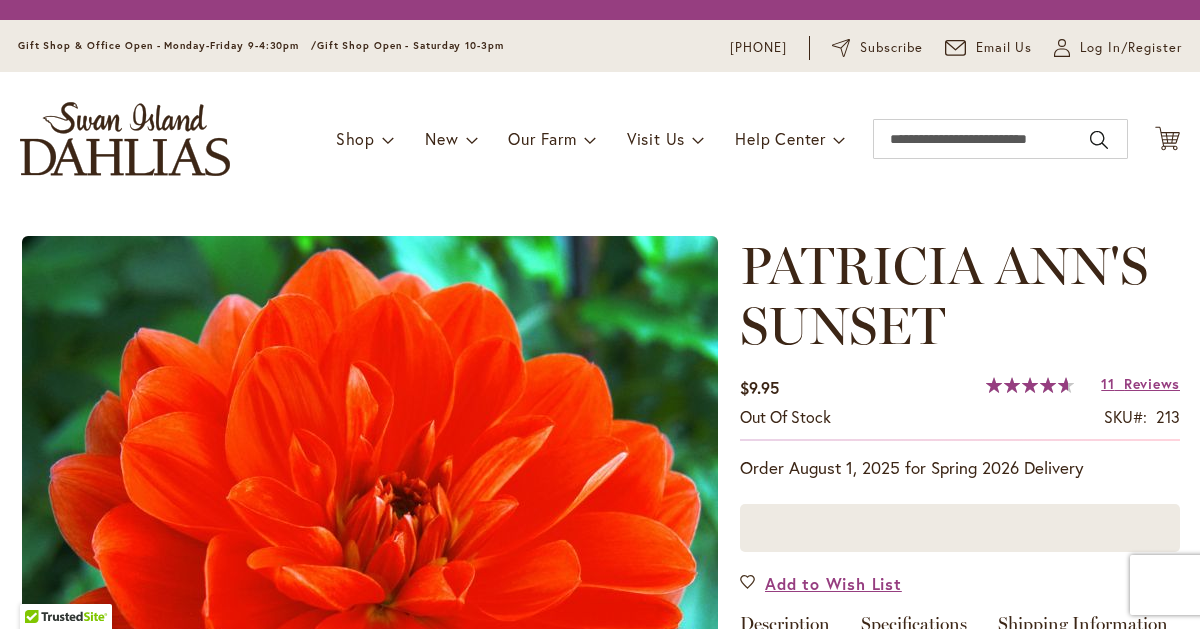 scroll, scrollTop: 0, scrollLeft: 0, axis: both 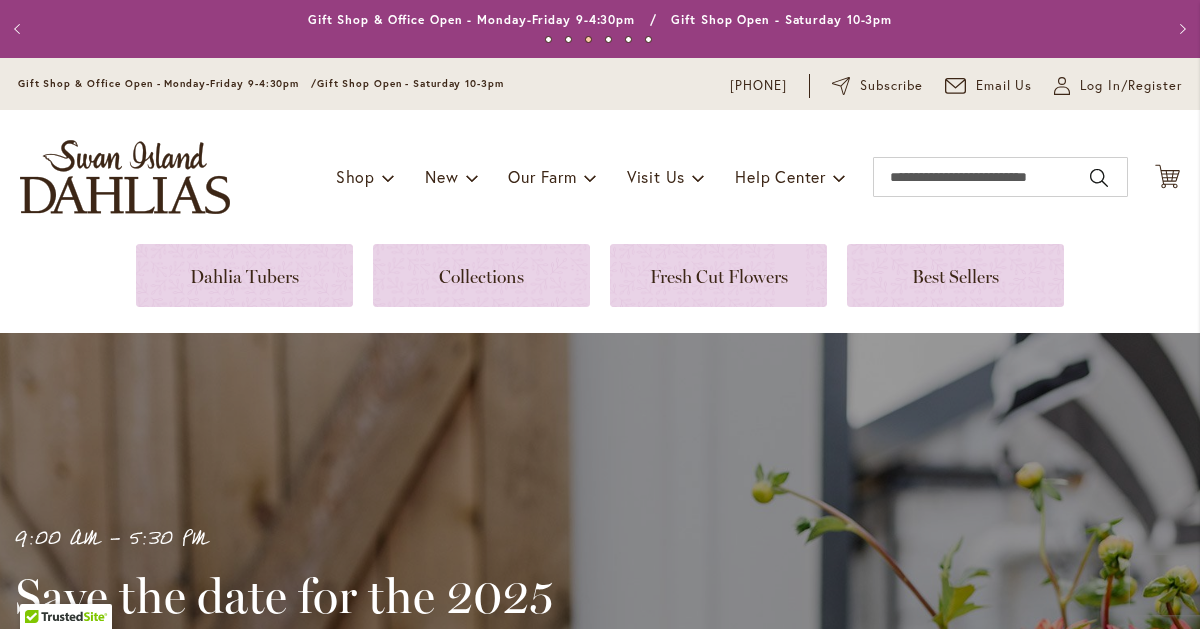 type on "**********" 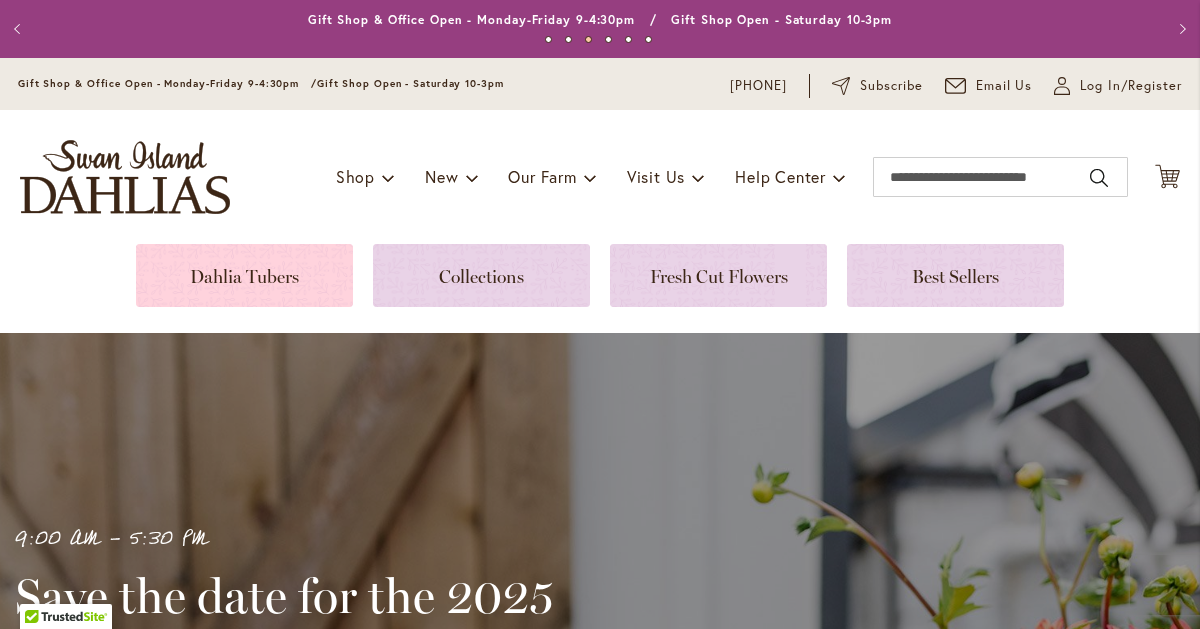 click at bounding box center (244, 275) 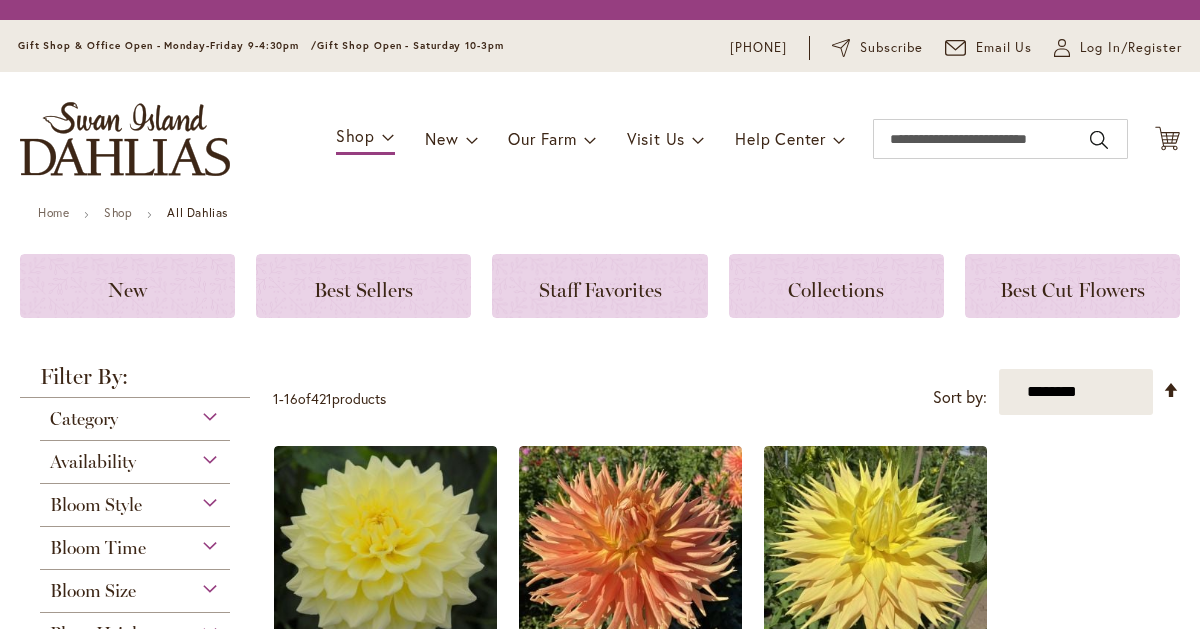 scroll, scrollTop: 0, scrollLeft: 0, axis: both 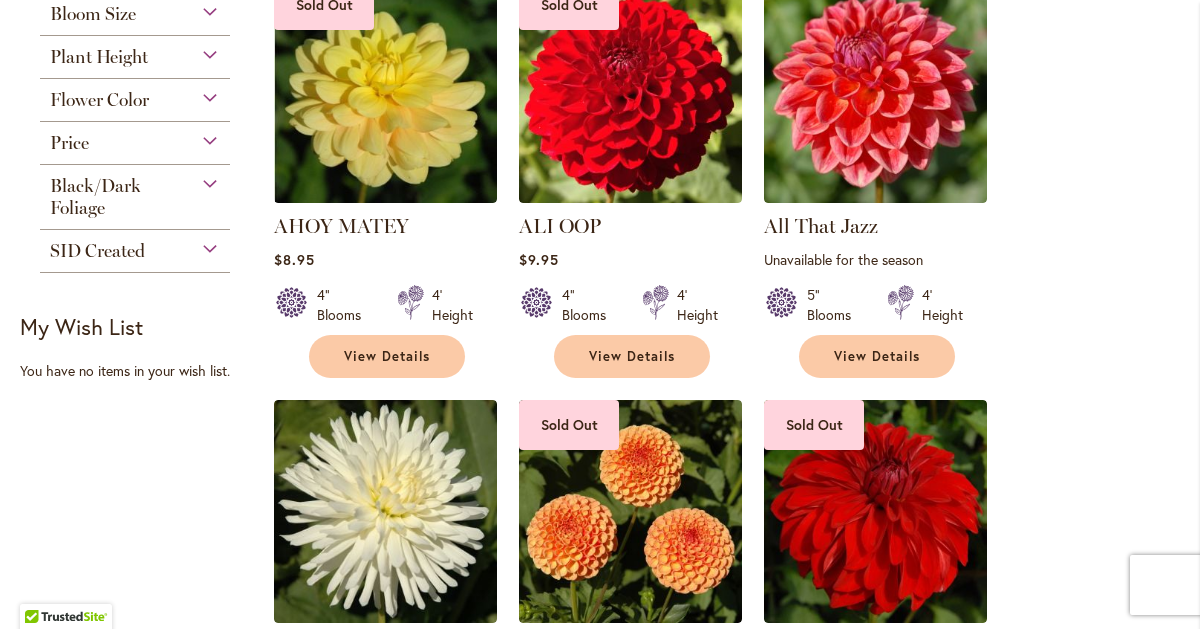 type on "**********" 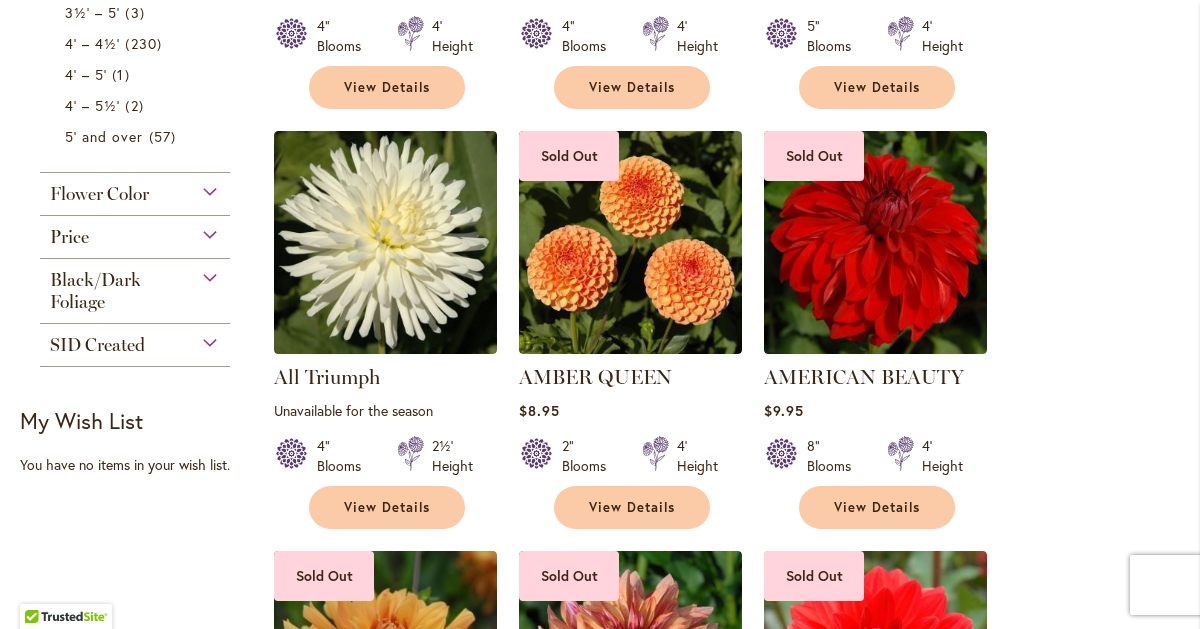 scroll, scrollTop: 1206, scrollLeft: 0, axis: vertical 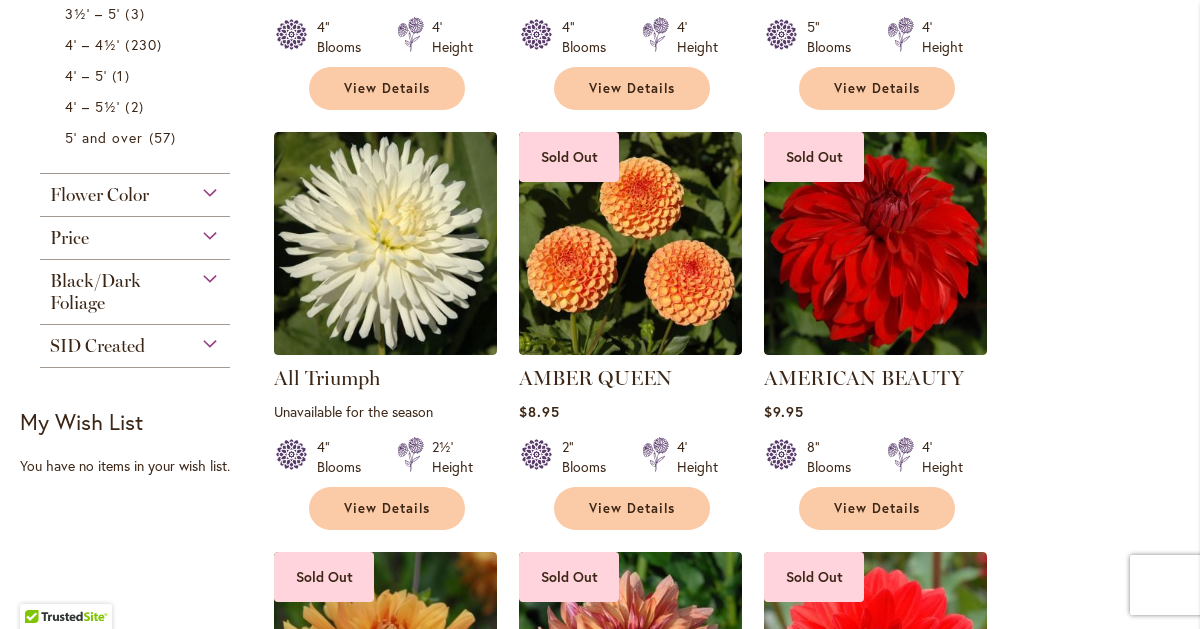 click on "Under 3' Low Growing
29
items" at bounding box center [137, -152] 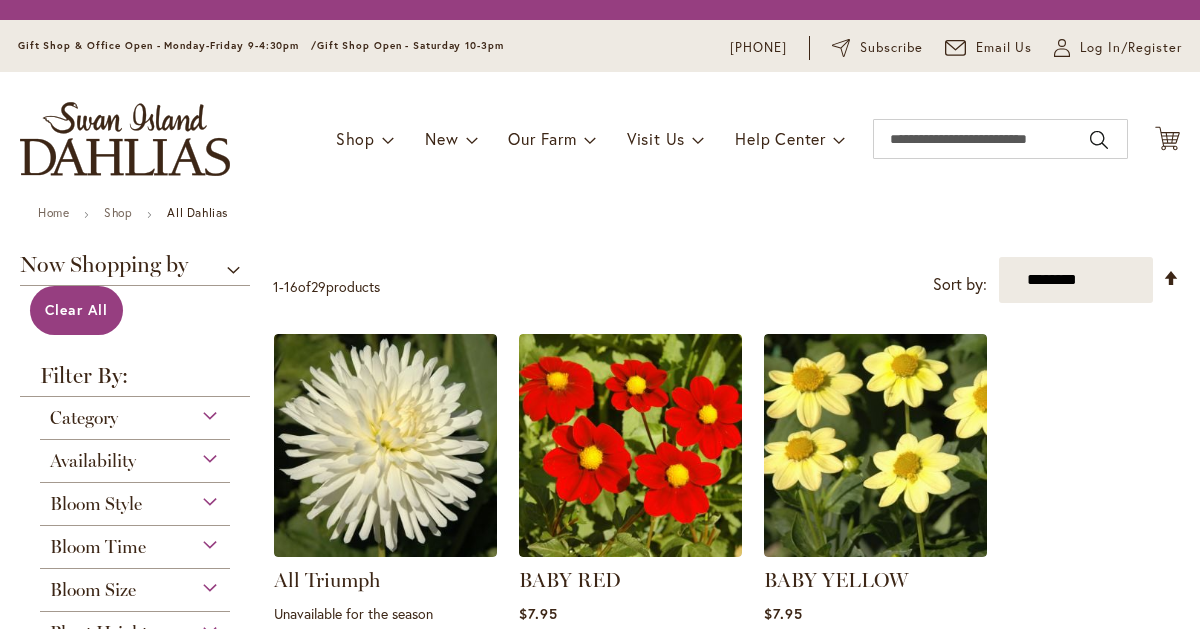 scroll, scrollTop: 0, scrollLeft: 0, axis: both 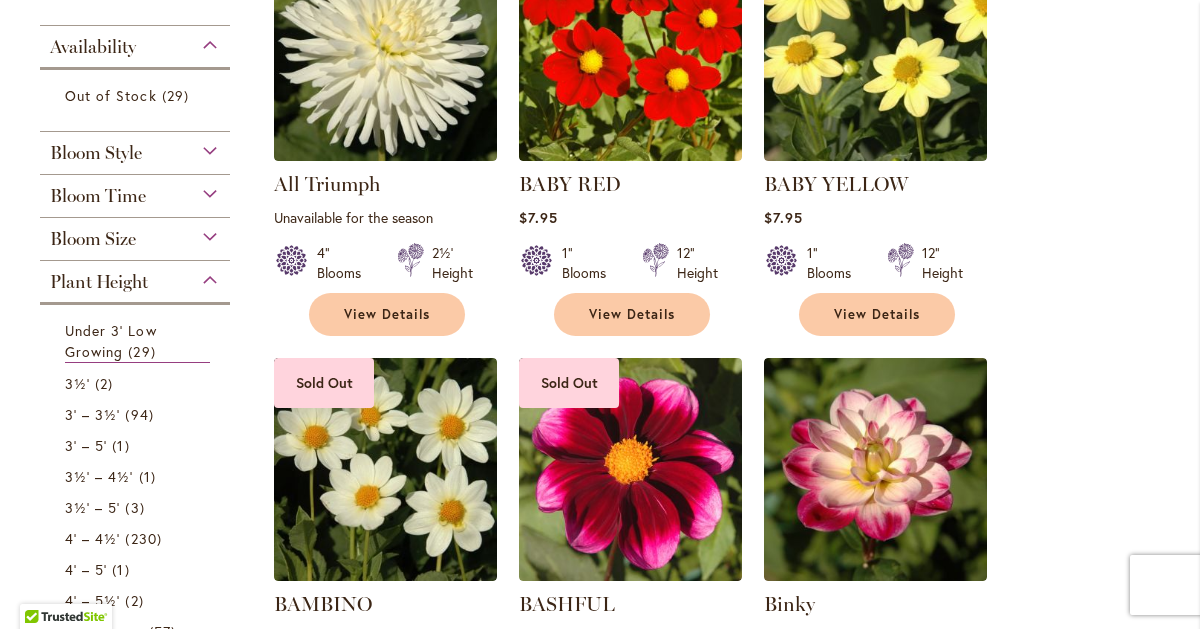 type on "**********" 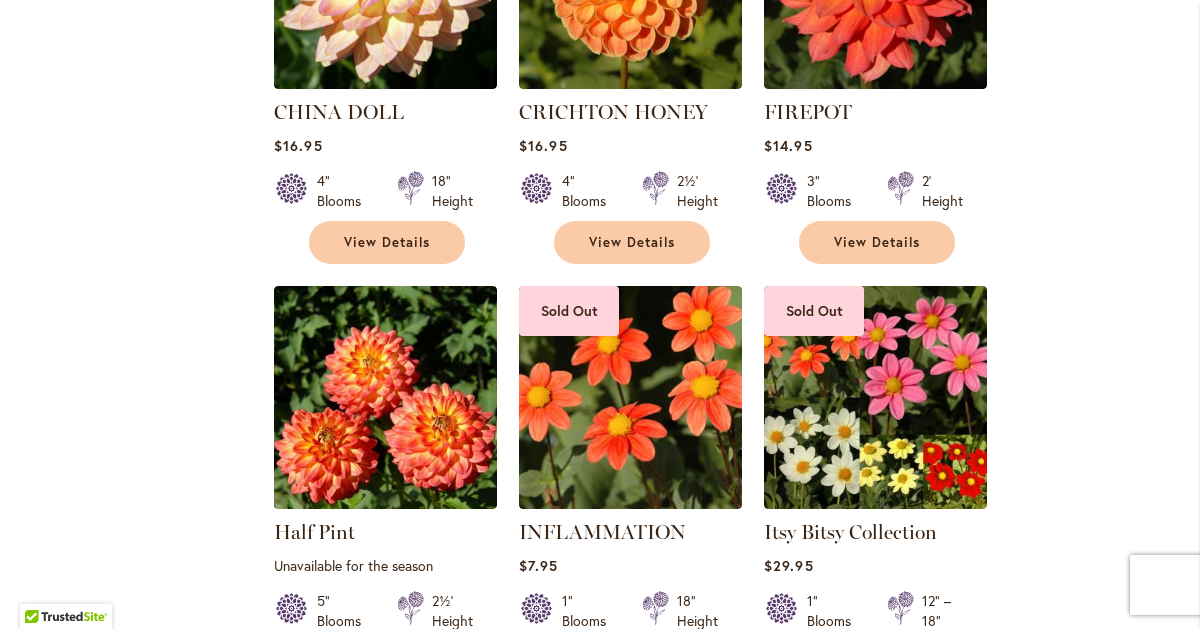 scroll, scrollTop: 1850, scrollLeft: 0, axis: vertical 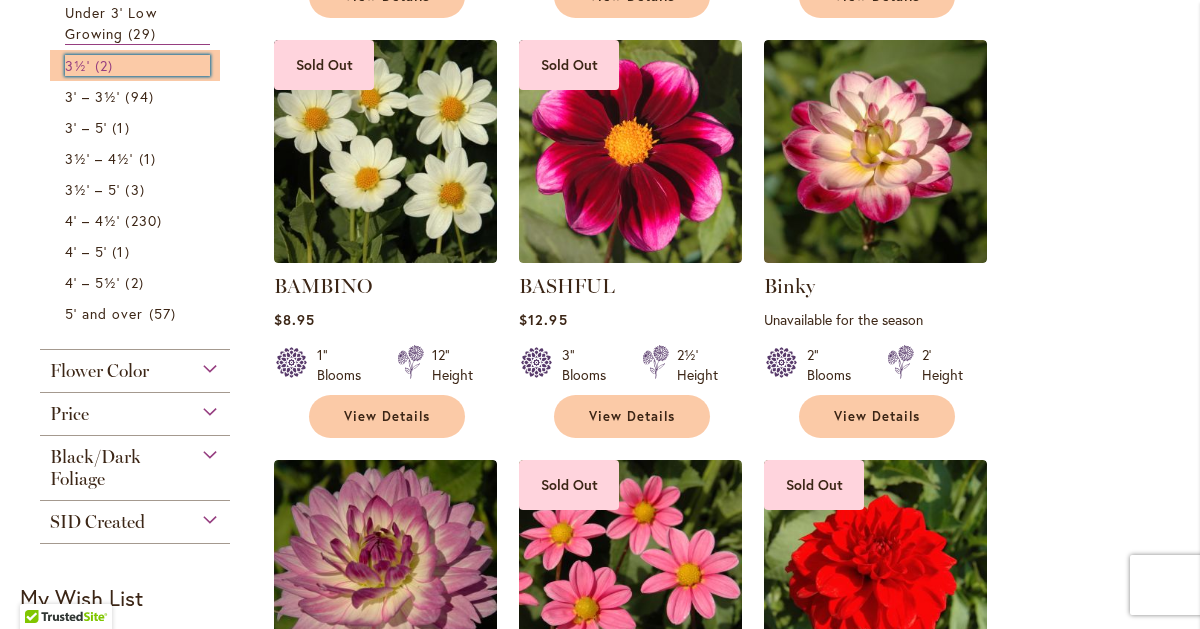 click on "3½'" at bounding box center [77, 65] 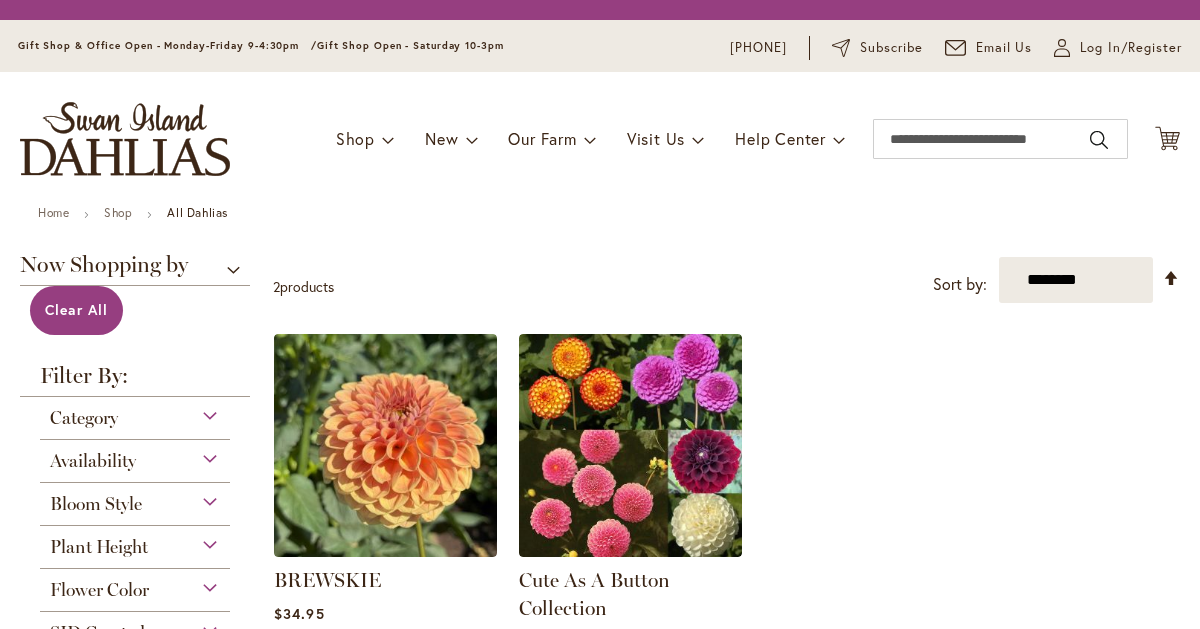 scroll, scrollTop: 0, scrollLeft: 0, axis: both 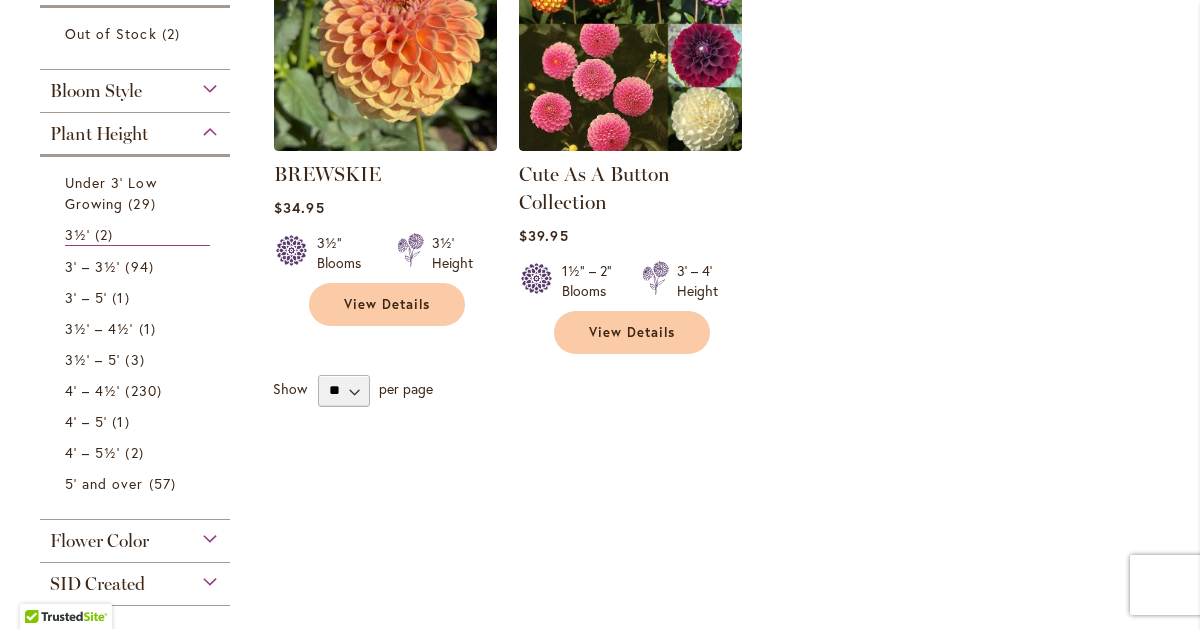 type on "**********" 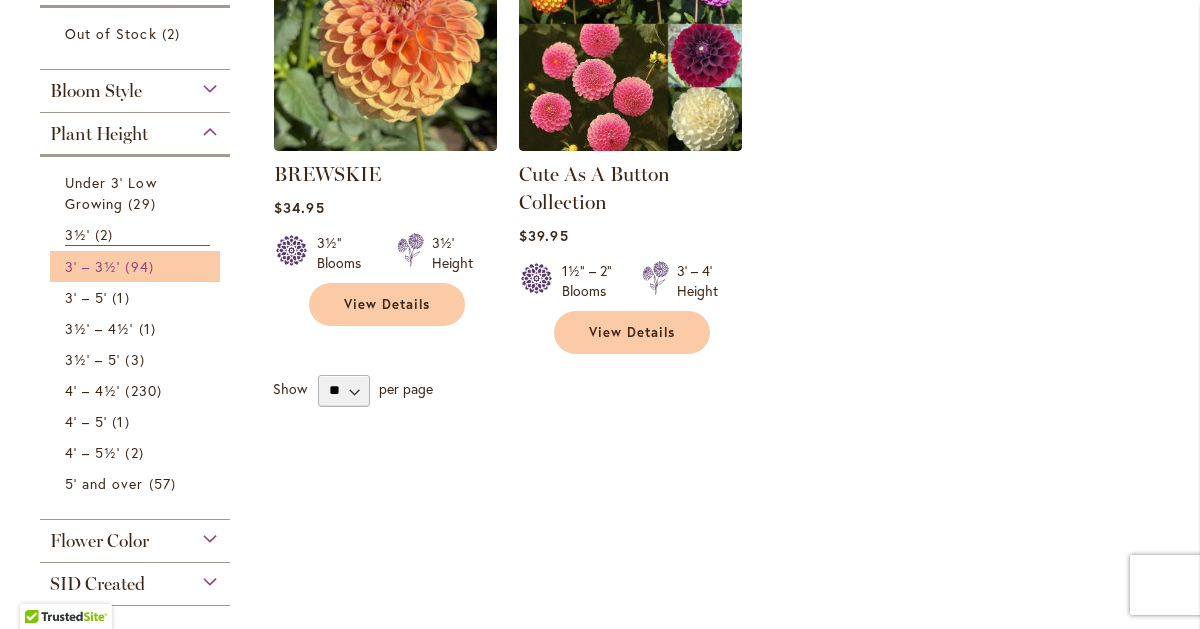 click on "94
items" at bounding box center [141, 266] 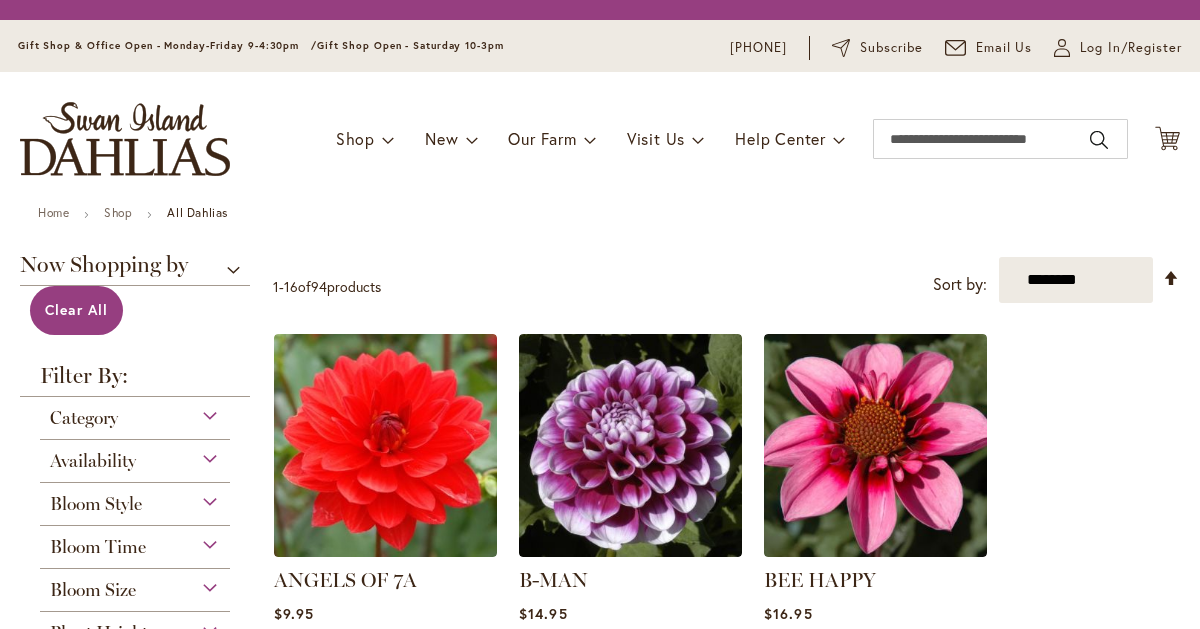 scroll, scrollTop: 0, scrollLeft: 0, axis: both 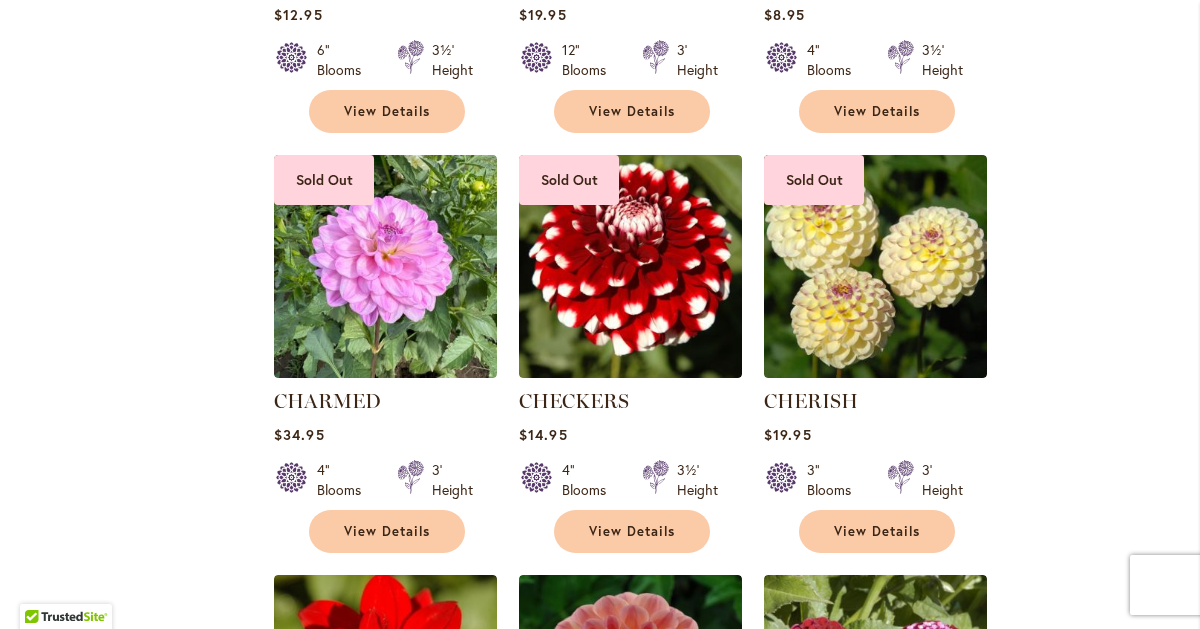 type on "**********" 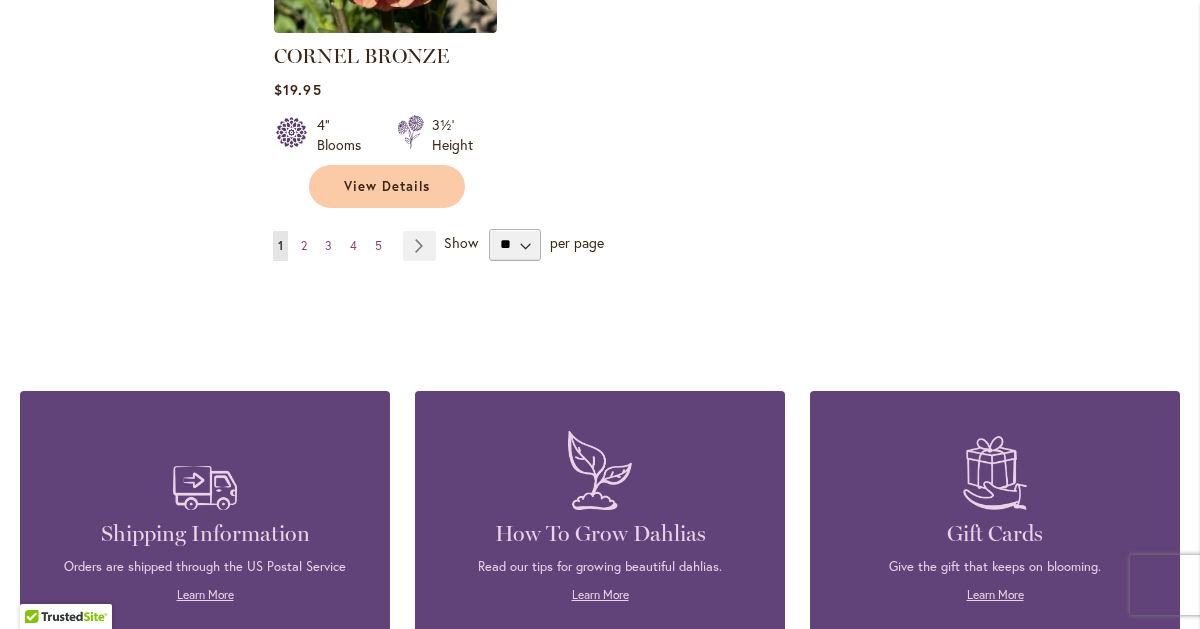 scroll, scrollTop: 2746, scrollLeft: 0, axis: vertical 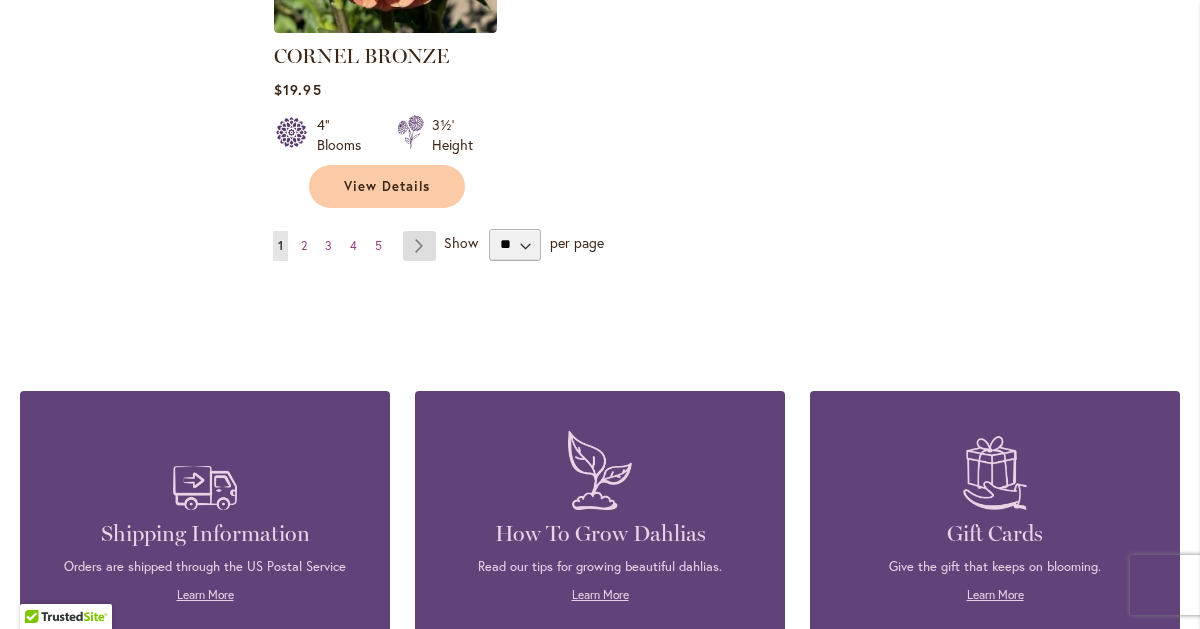 click on "Page
Next" at bounding box center (419, 246) 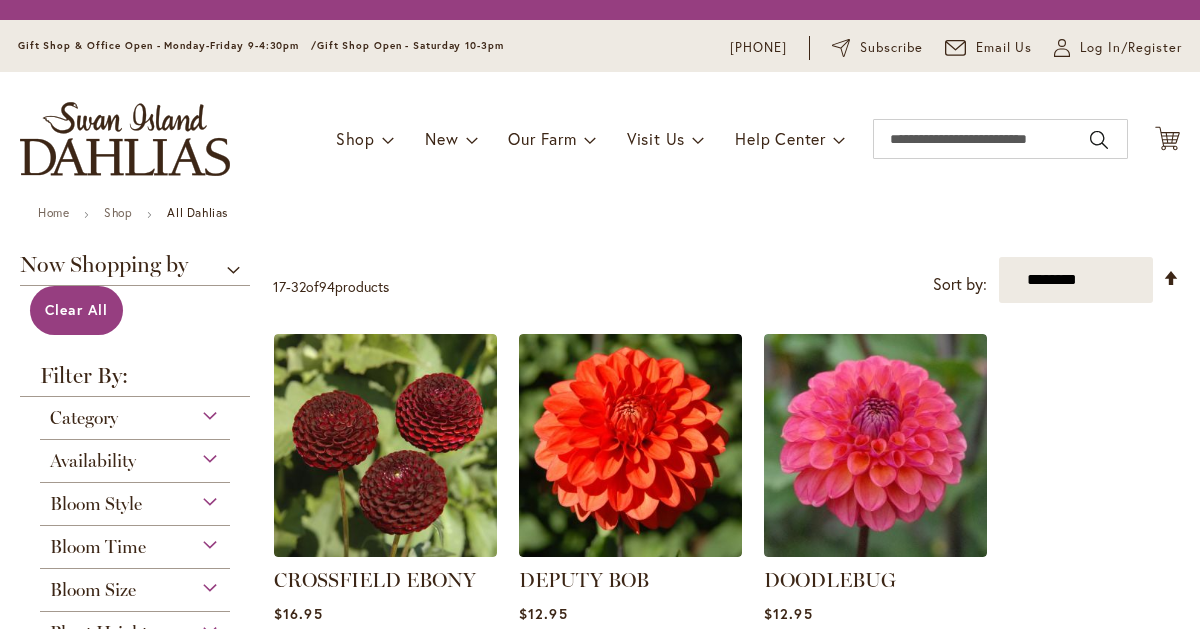 scroll, scrollTop: 0, scrollLeft: 0, axis: both 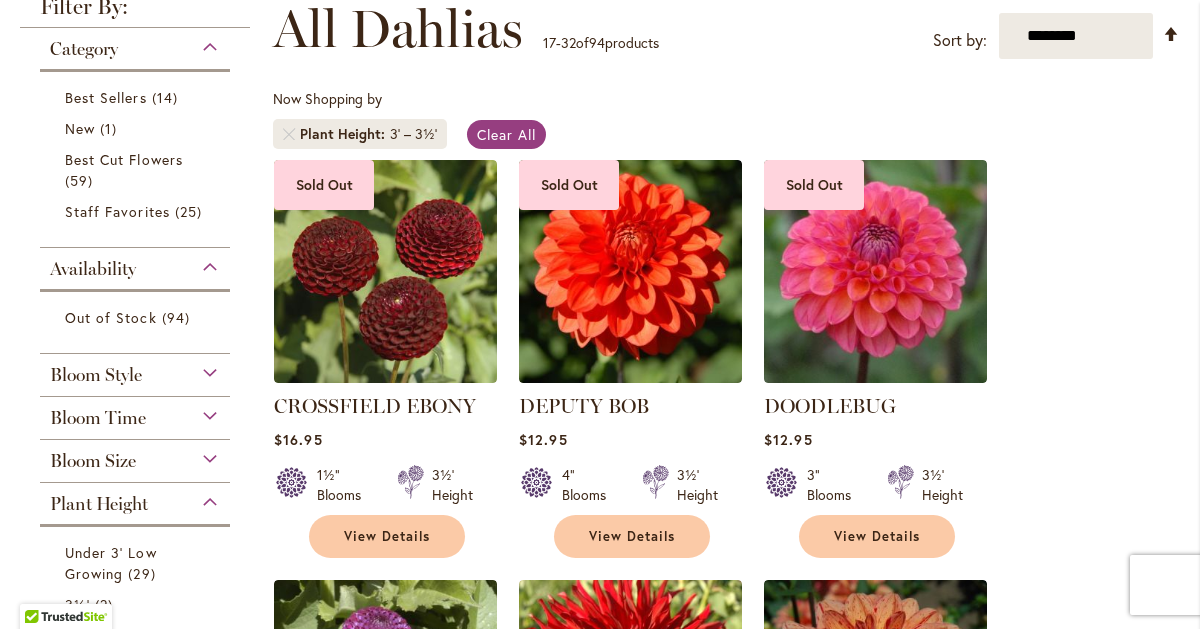type on "**********" 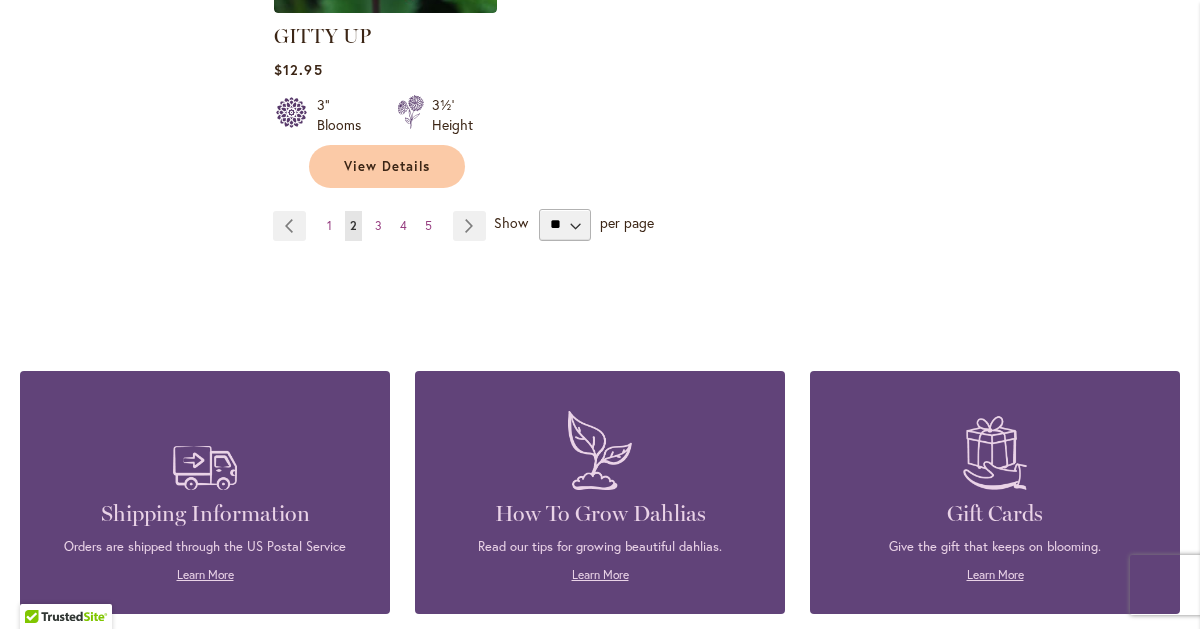 scroll, scrollTop: 2847, scrollLeft: 0, axis: vertical 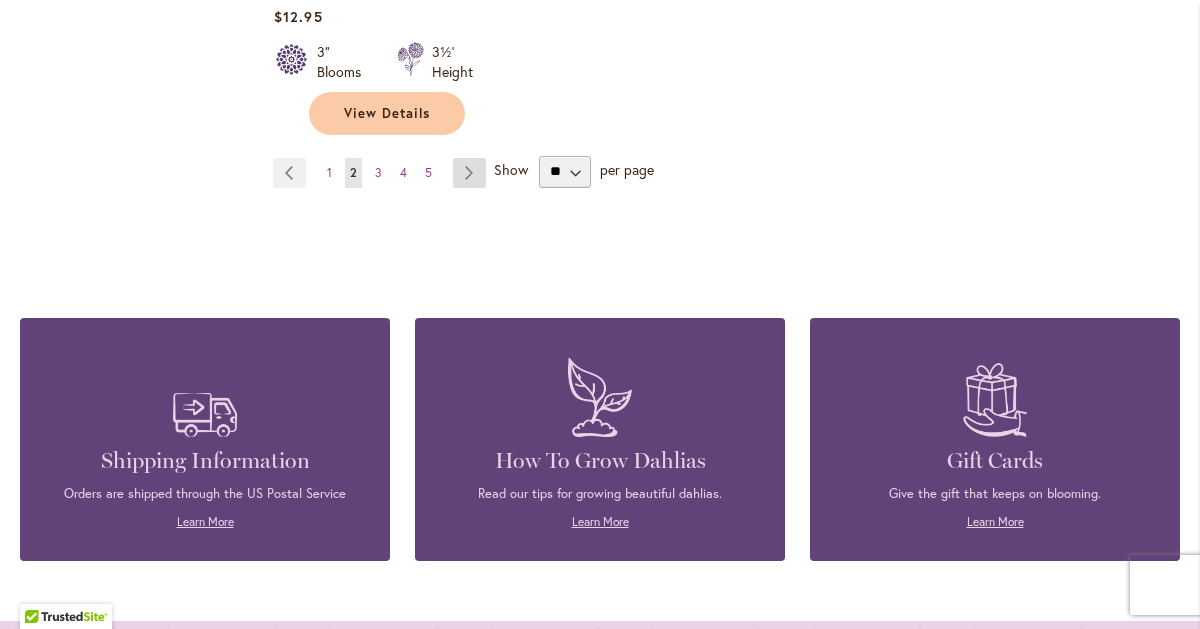 click on "Page
Next" at bounding box center [469, 173] 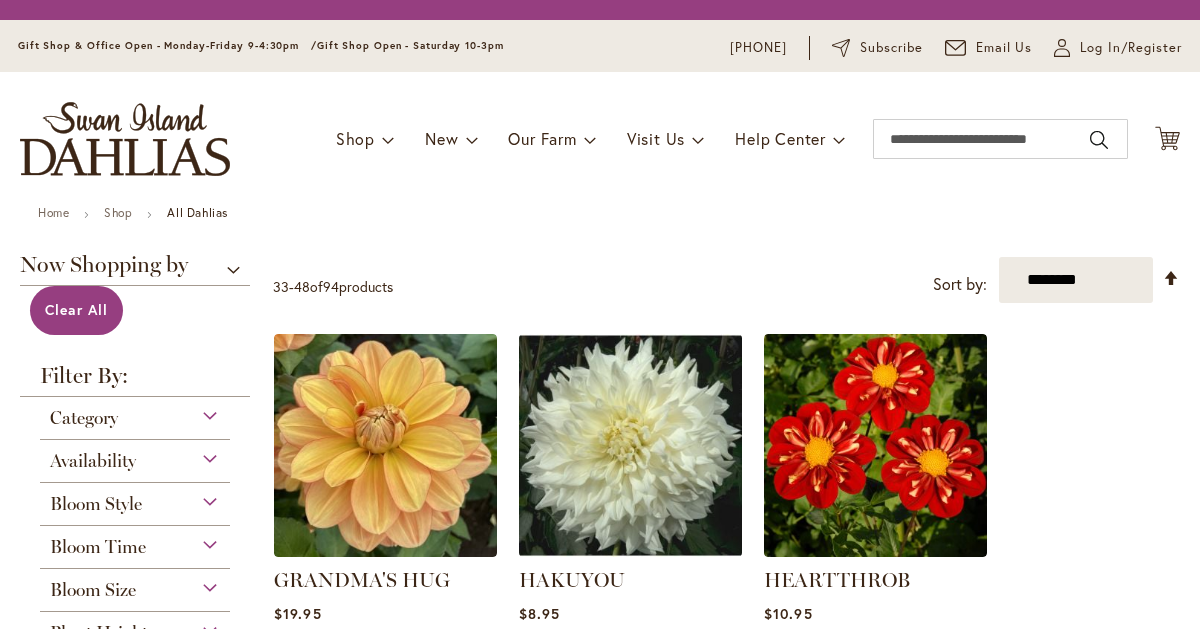 scroll, scrollTop: 0, scrollLeft: 0, axis: both 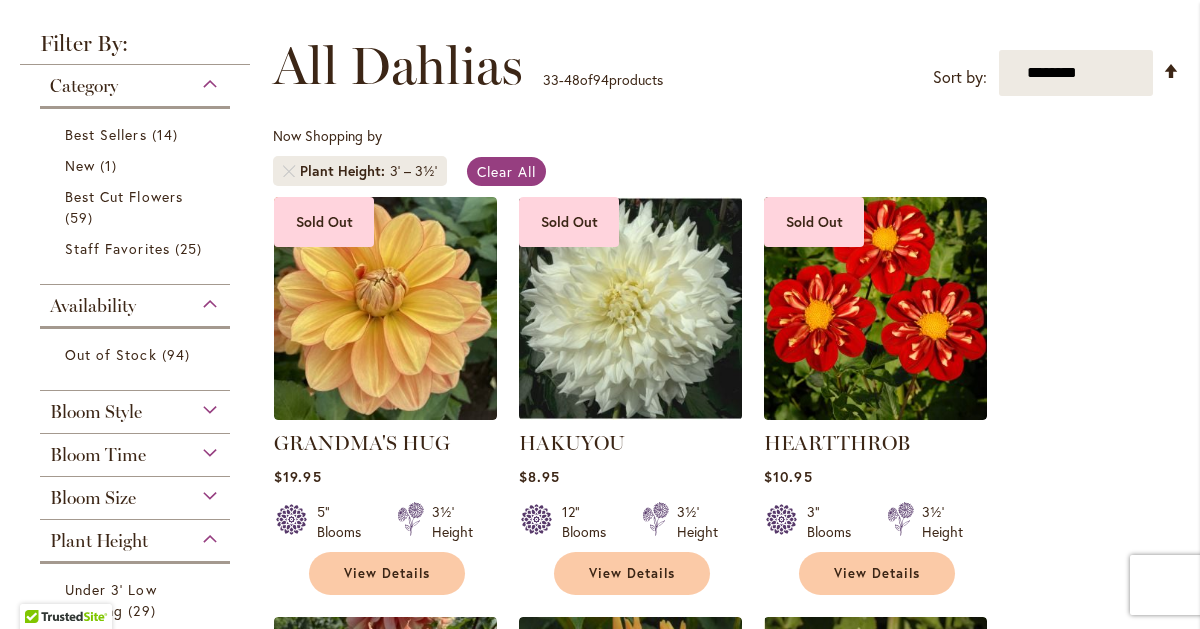type on "**********" 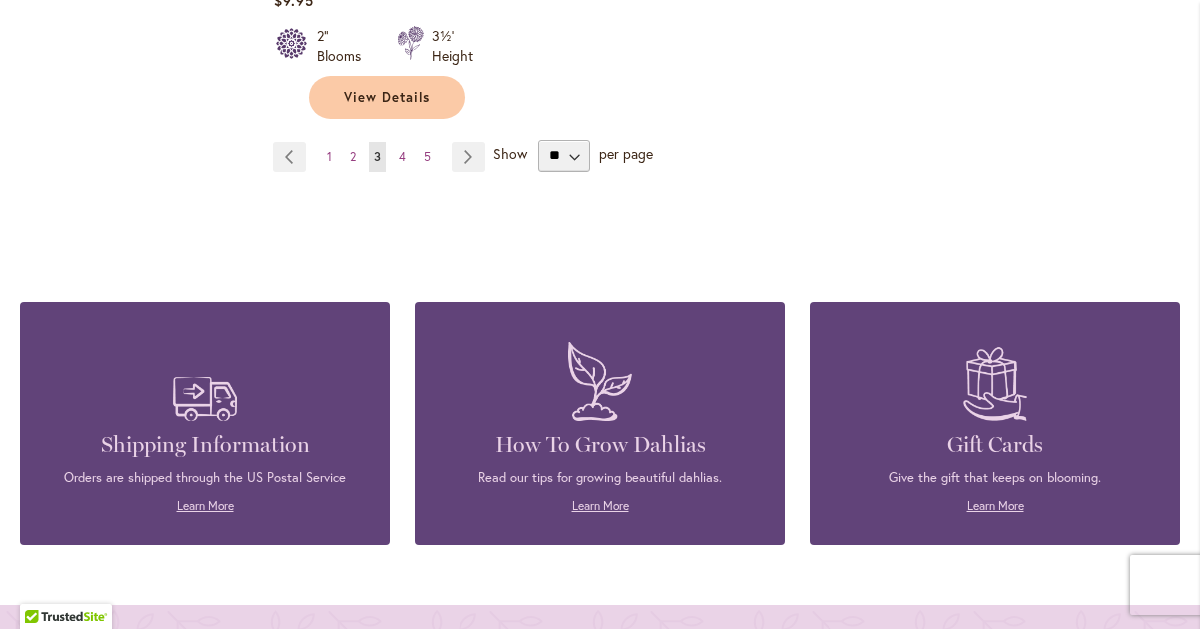 scroll, scrollTop: 2846, scrollLeft: 0, axis: vertical 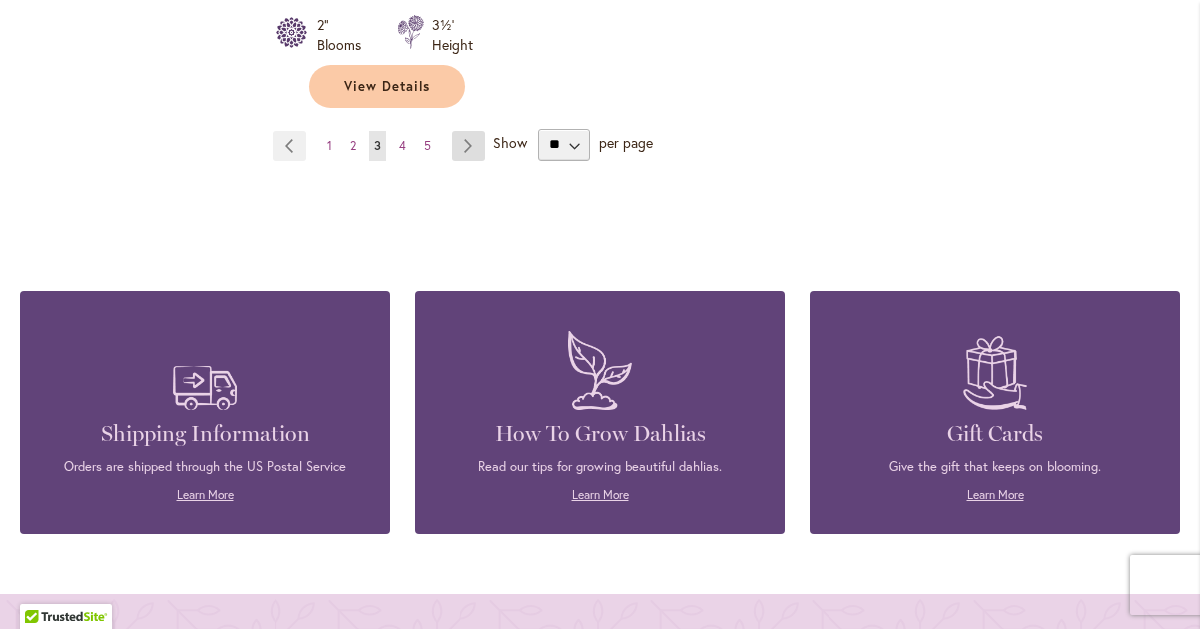 click on "Page
Next" at bounding box center (468, 146) 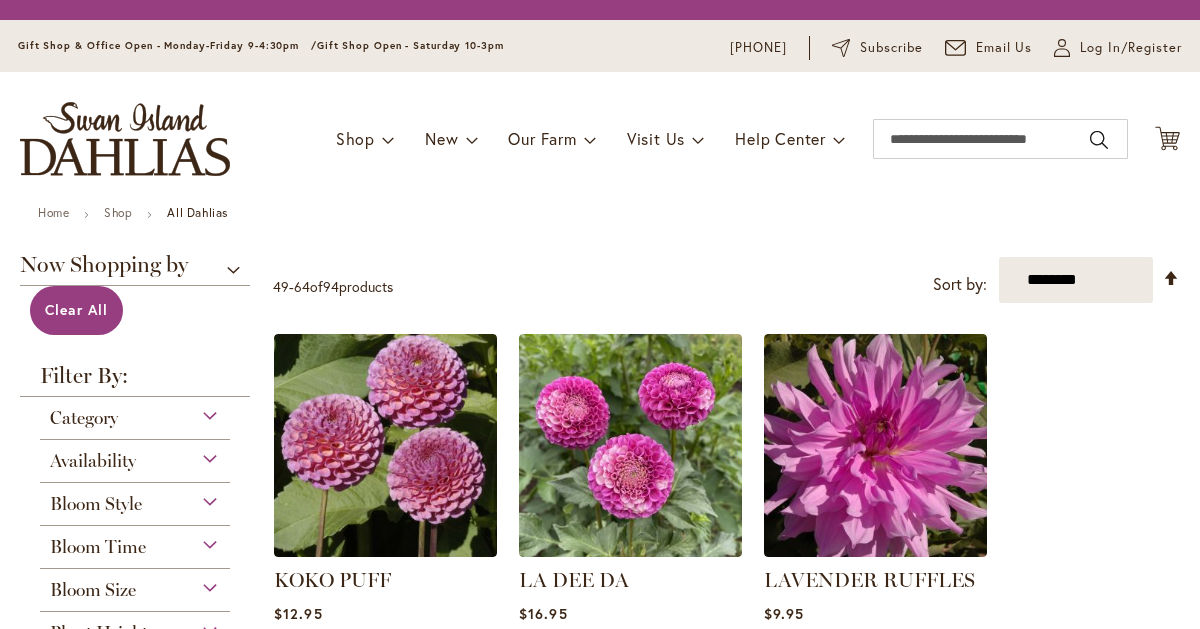 scroll, scrollTop: 0, scrollLeft: 0, axis: both 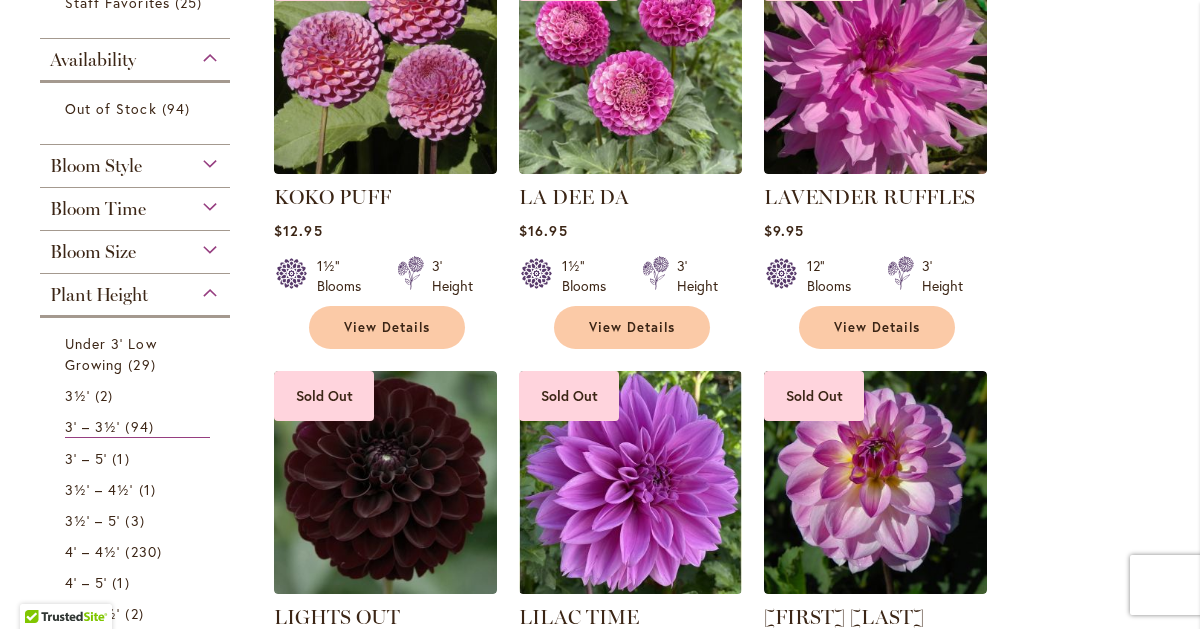 type on "**********" 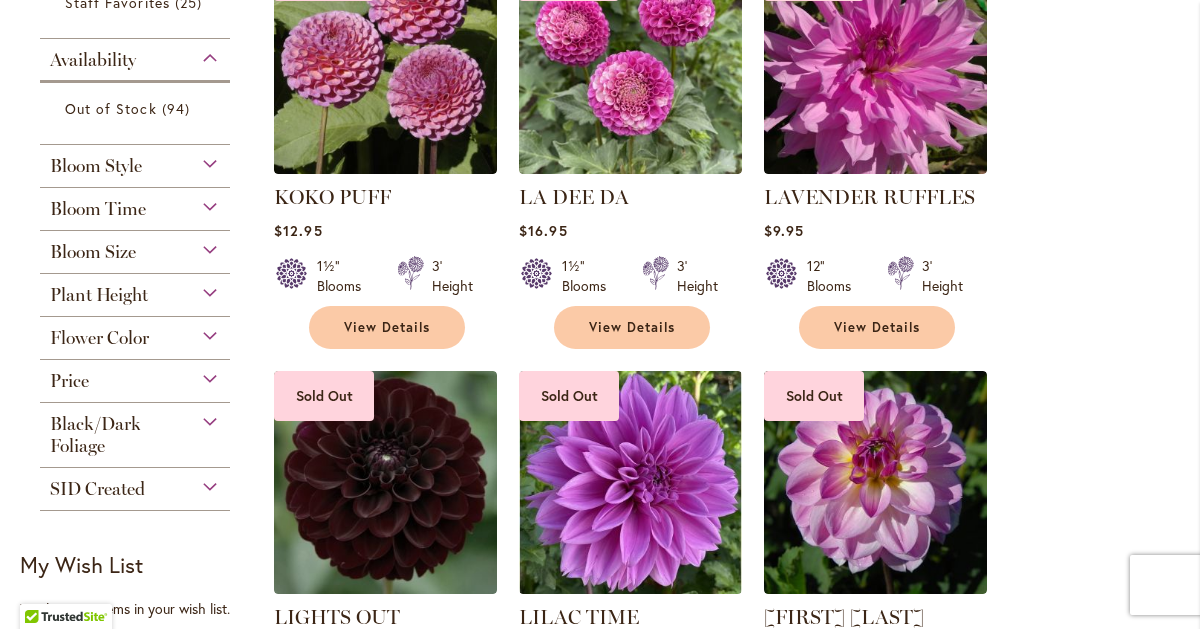 click on "Bloom Size" at bounding box center (135, 247) 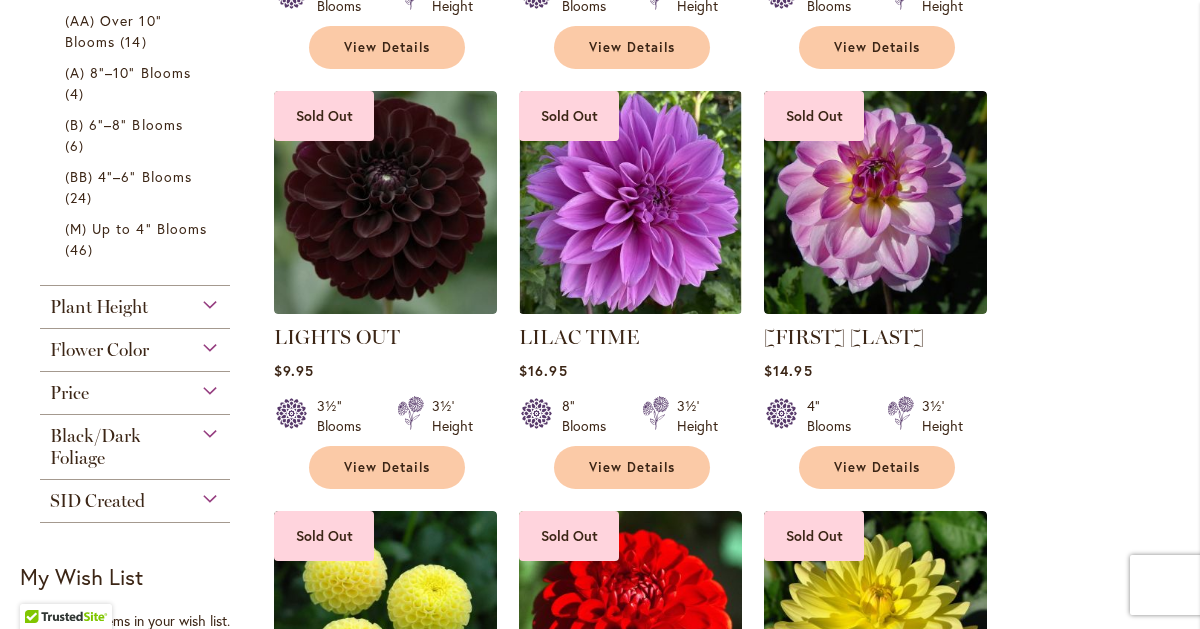 scroll, scrollTop: 781, scrollLeft: 0, axis: vertical 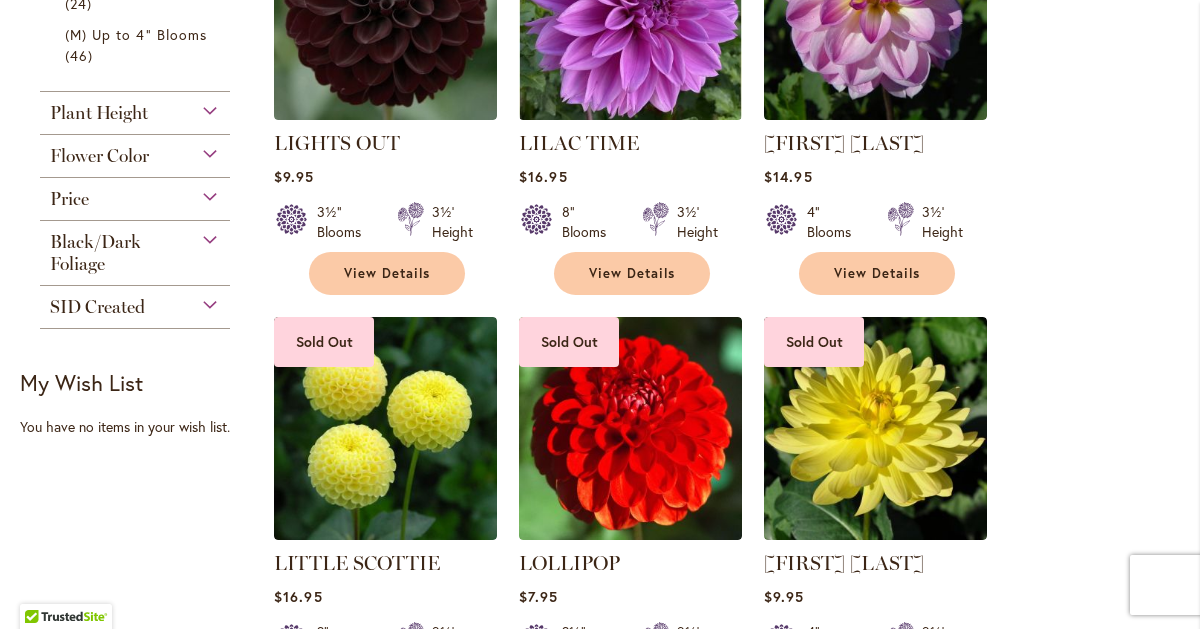 click on "Plant Height" at bounding box center [99, 113] 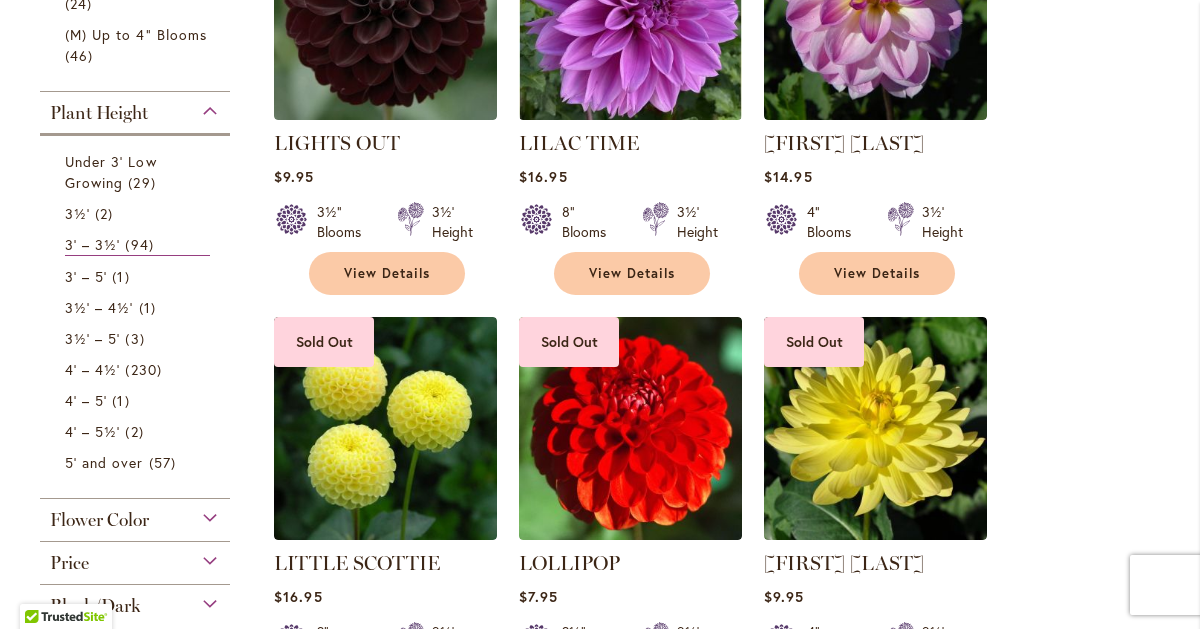 scroll, scrollTop: 1338, scrollLeft: 0, axis: vertical 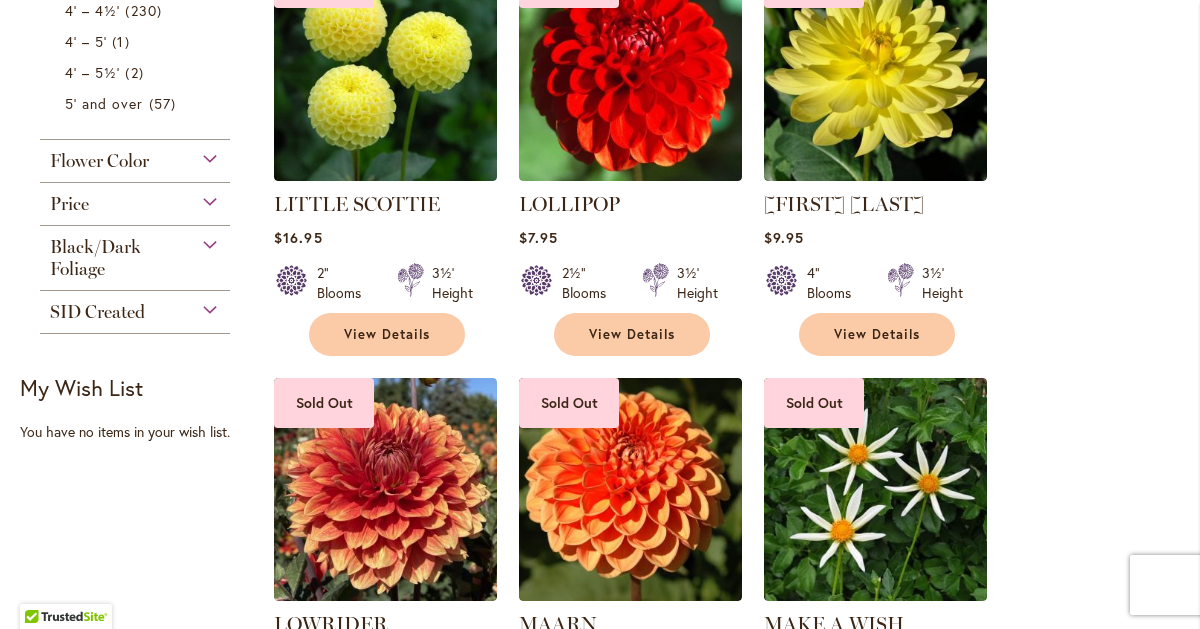 click on "Under 3' Low Growing
29
items" at bounding box center (137, -187) 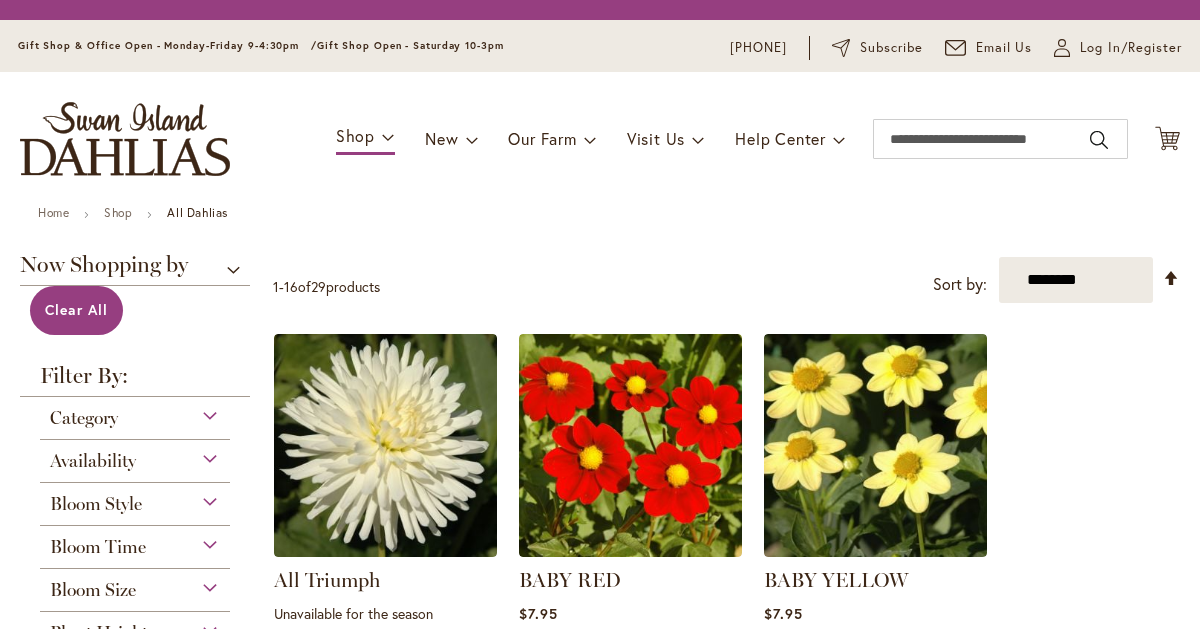 scroll, scrollTop: 0, scrollLeft: 0, axis: both 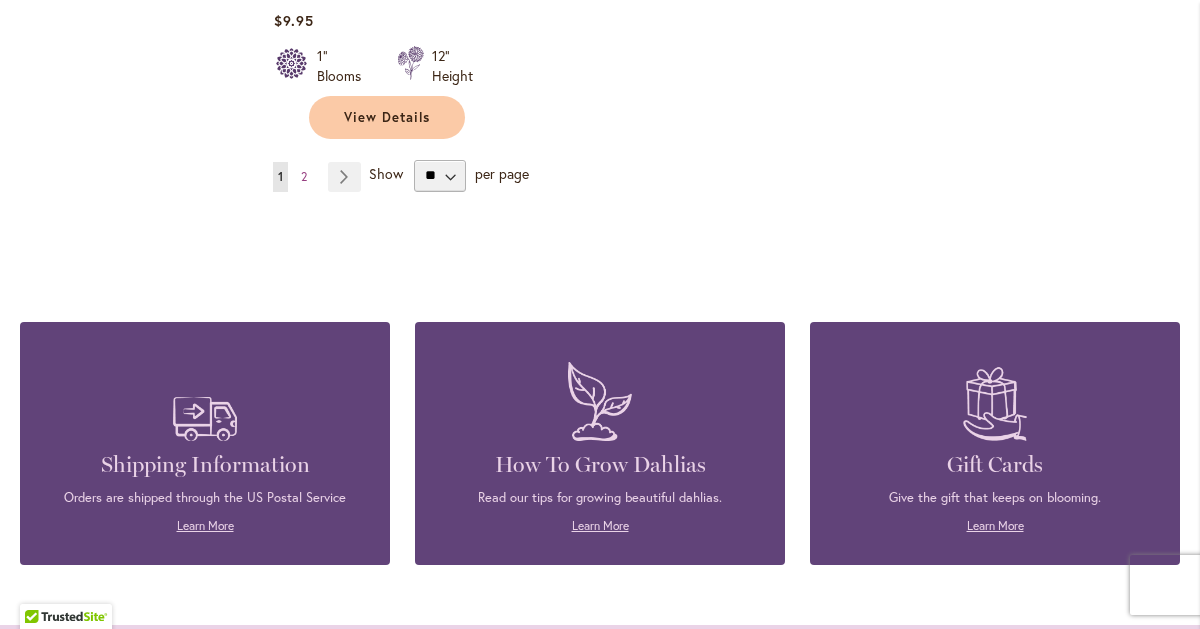 type on "**********" 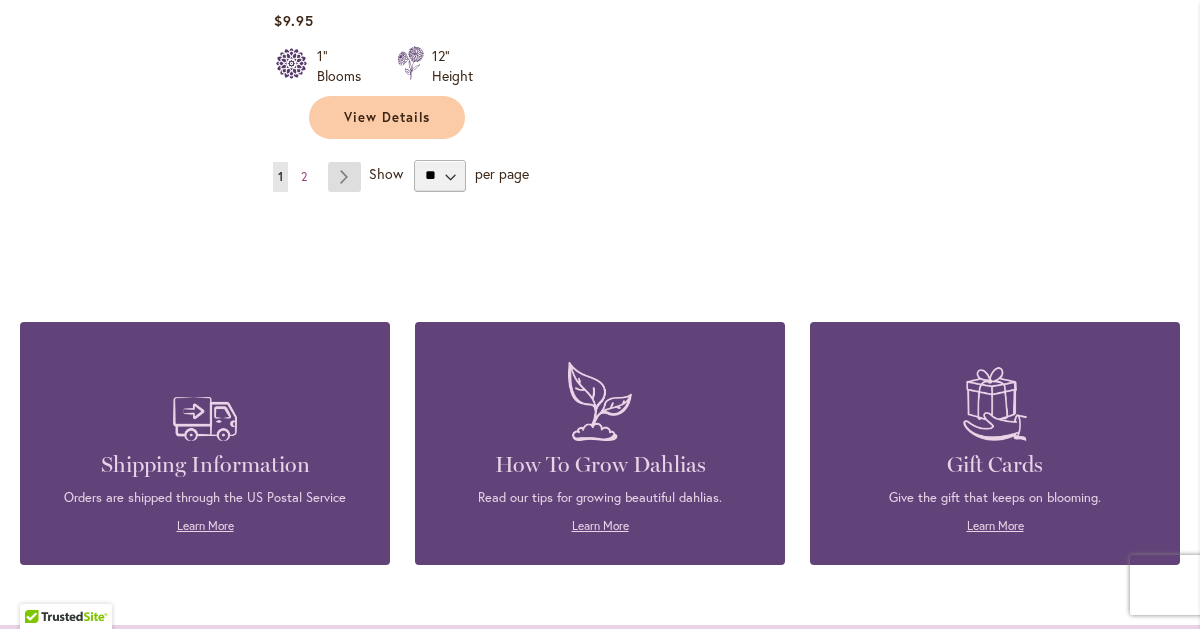 click on "Page
Next" at bounding box center (344, 177) 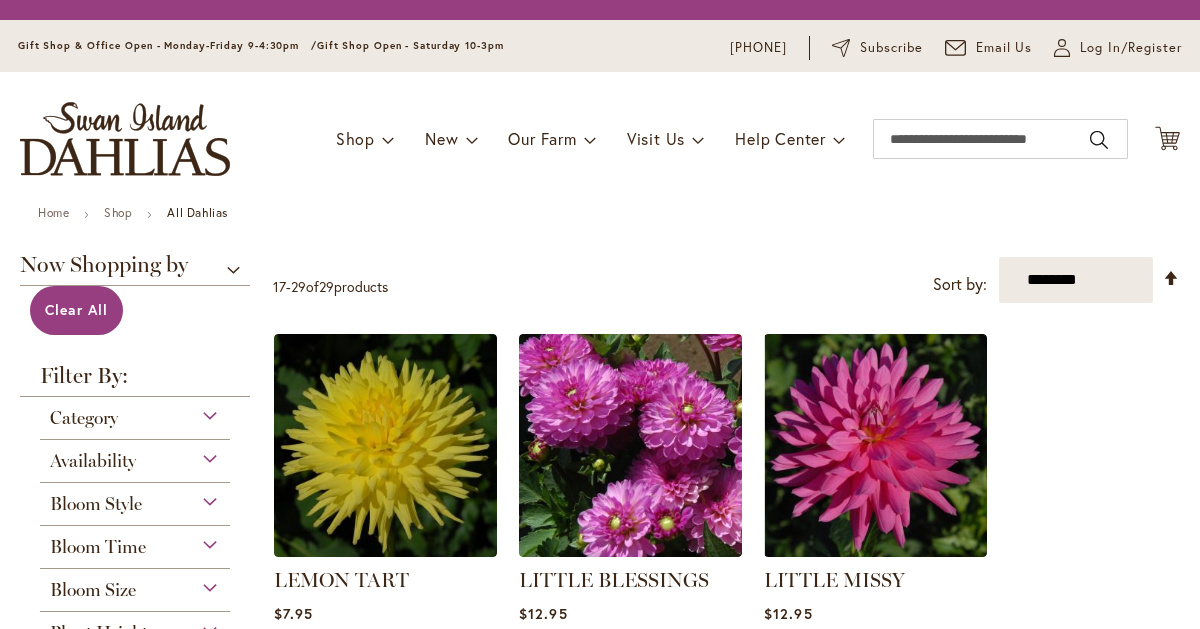 scroll, scrollTop: 0, scrollLeft: 0, axis: both 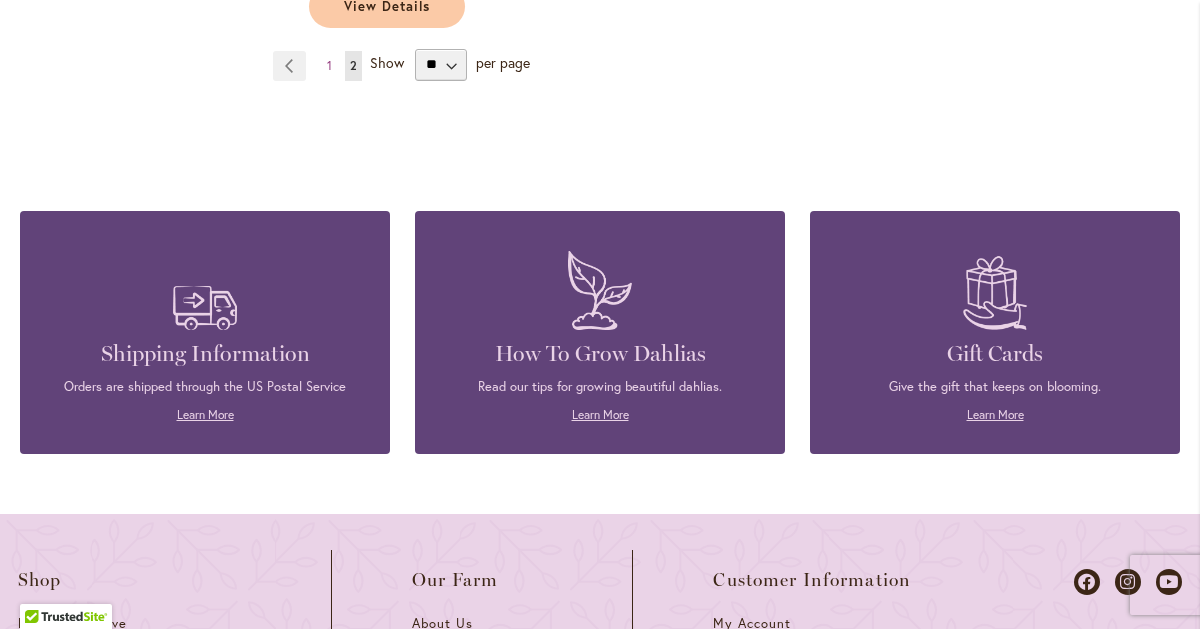 type on "**********" 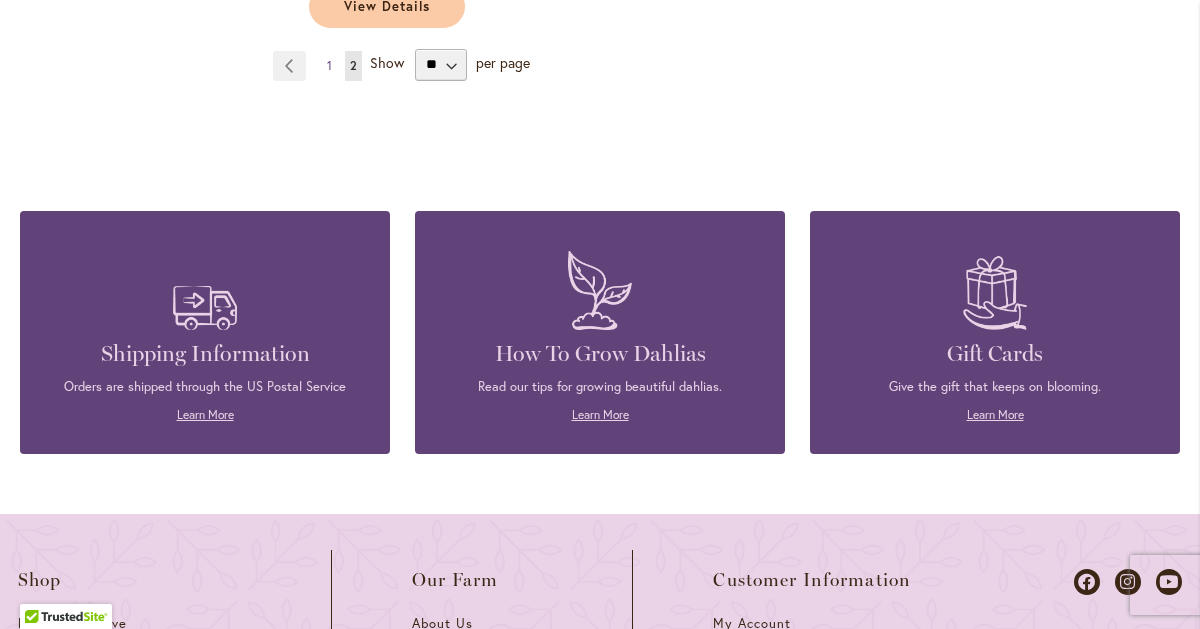 click on "1" at bounding box center (329, 65) 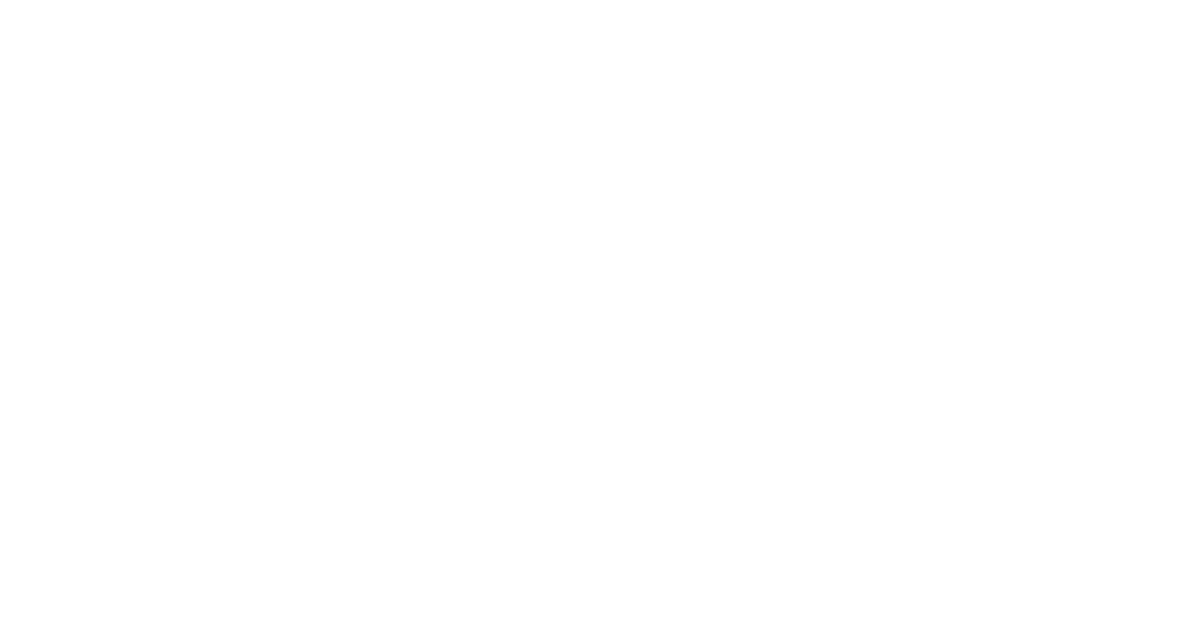 scroll, scrollTop: 0, scrollLeft: 0, axis: both 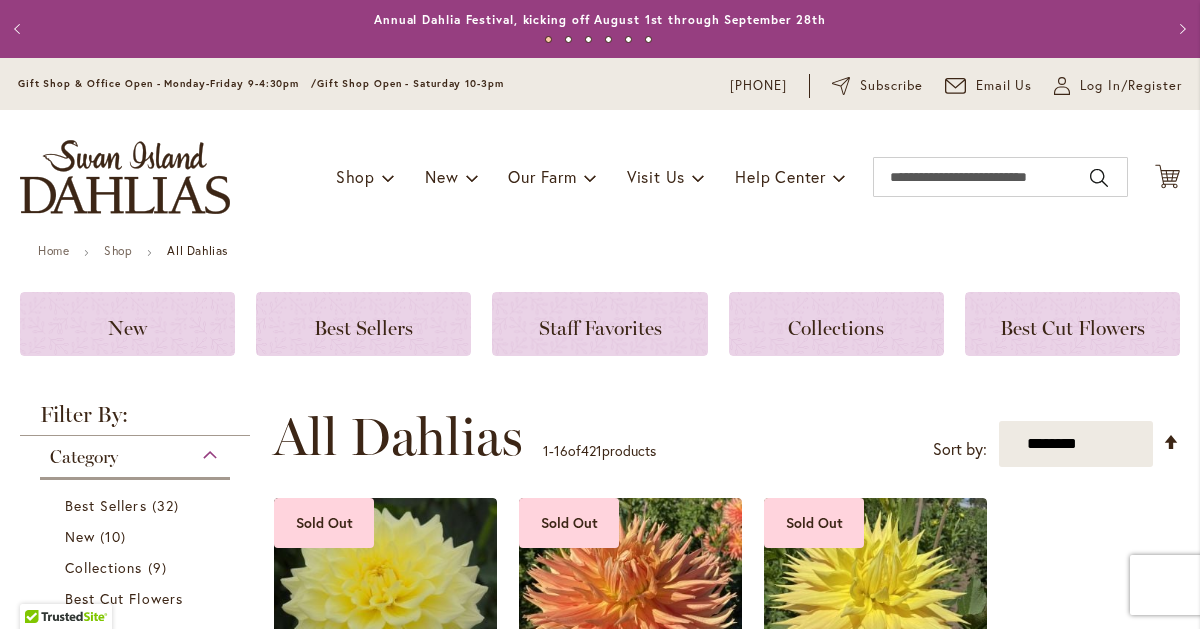 click on "Toggle Nav
Shop
Dahlia Tubers
Collections
Fresh Cut Dahlias
Gardening Supplies
Gift Cards
Request a Catalog
Gifts, Clothing & Specialty Items" at bounding box center (600, 177) 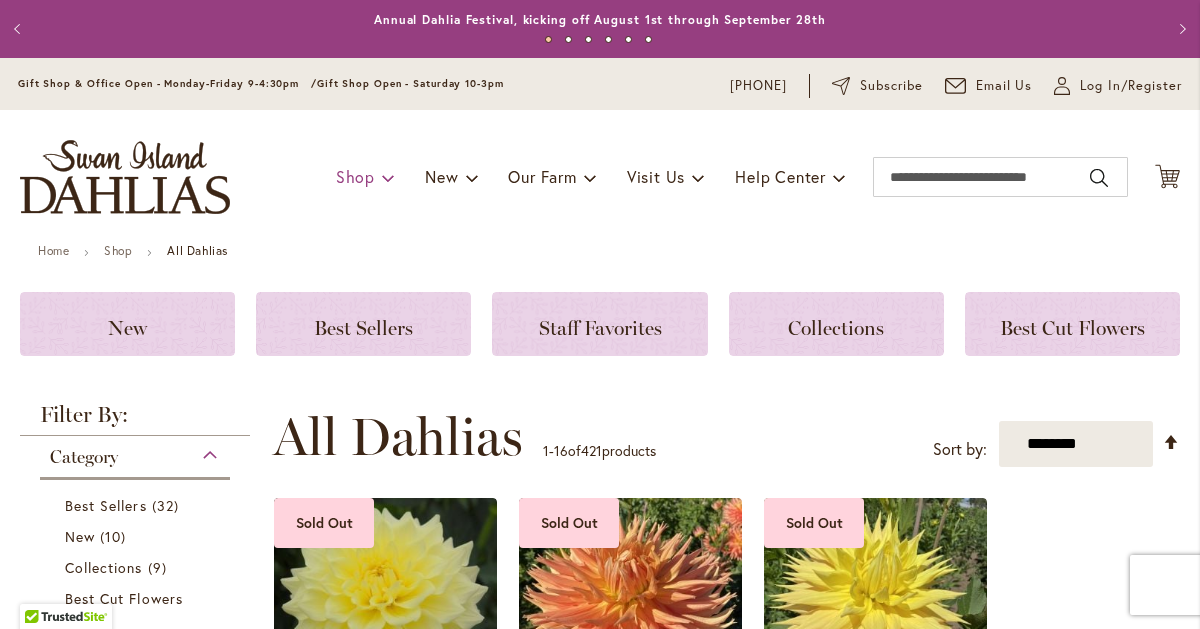 click on "Shop" at bounding box center (355, 176) 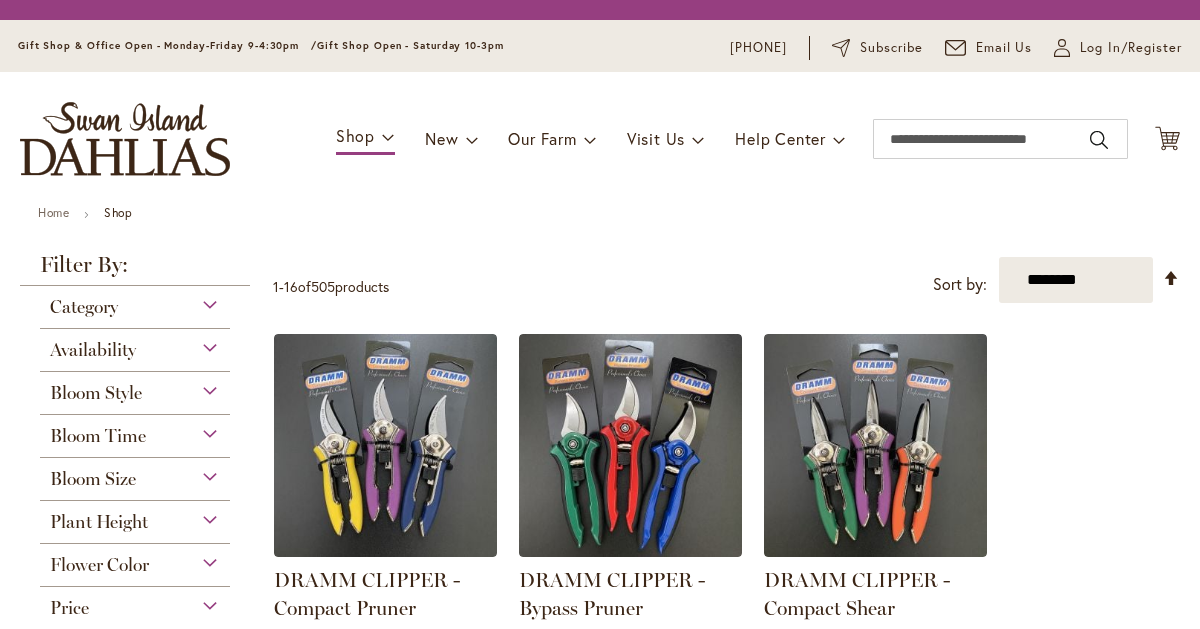 scroll, scrollTop: 0, scrollLeft: 0, axis: both 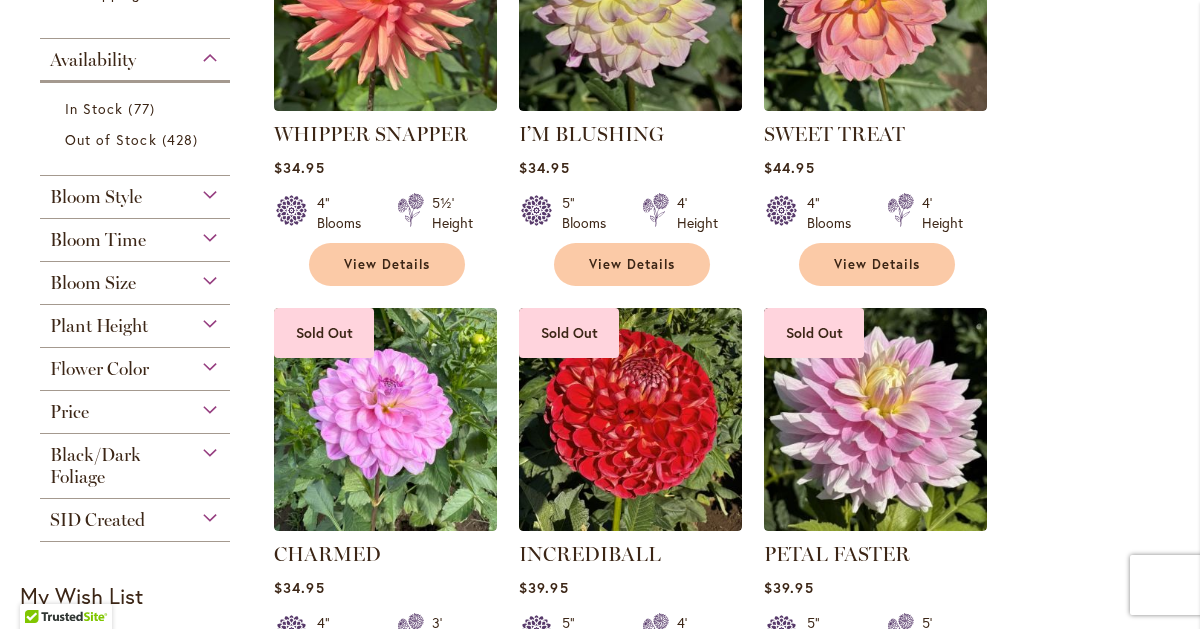 type on "**********" 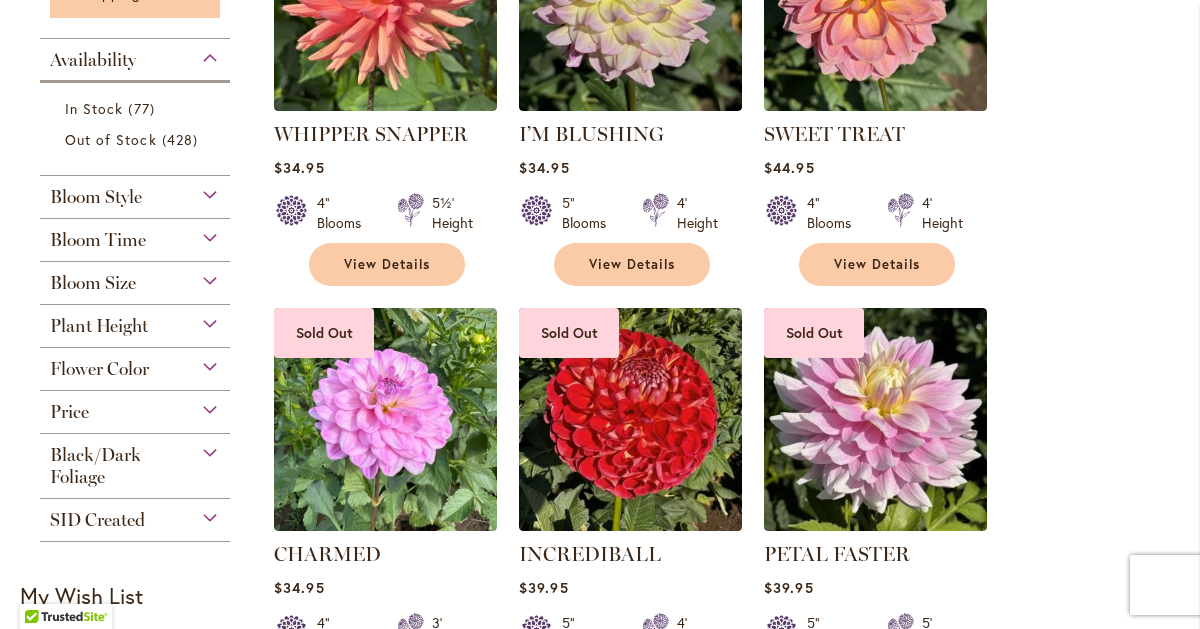 click on "Clothing" at bounding box center [124, -438] 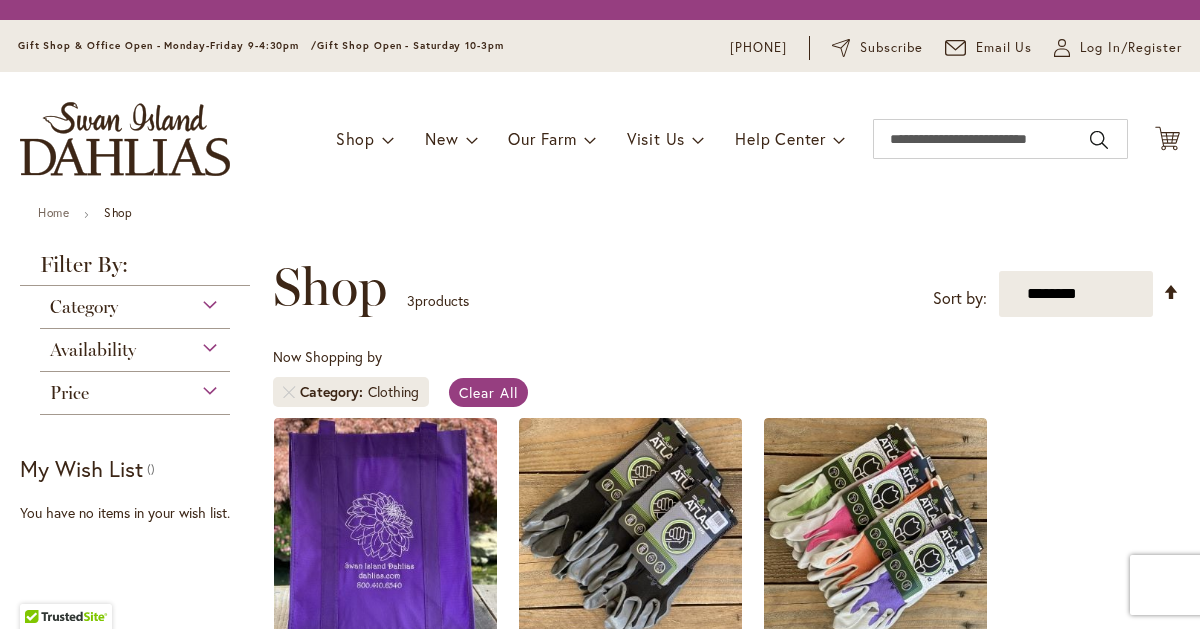 scroll, scrollTop: 0, scrollLeft: 0, axis: both 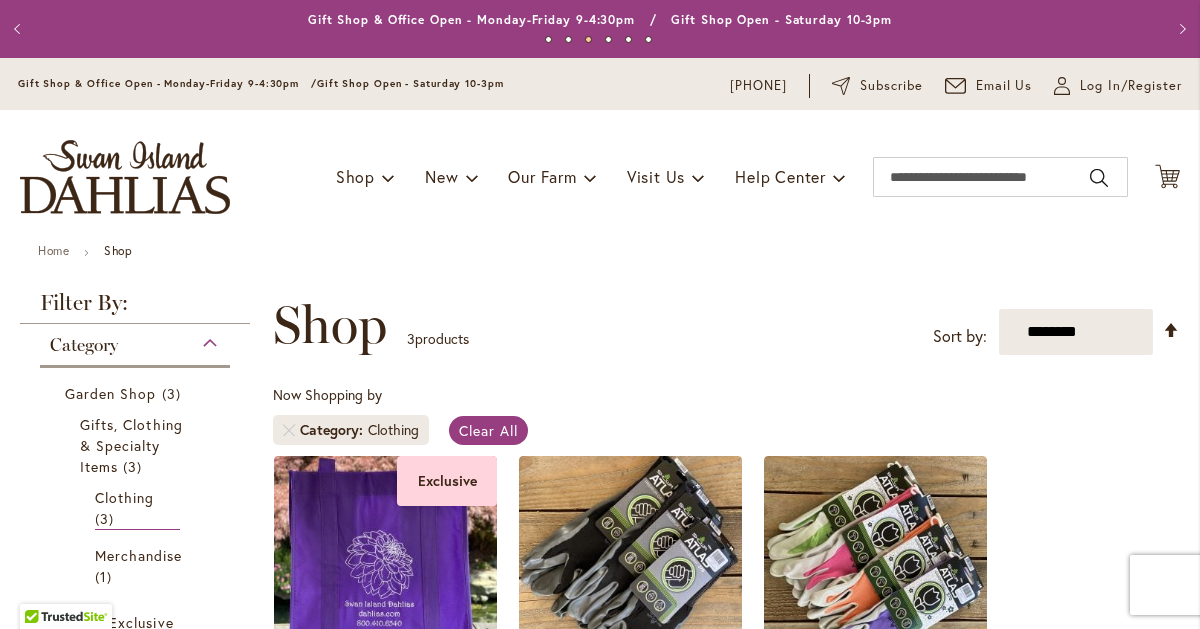 type on "**********" 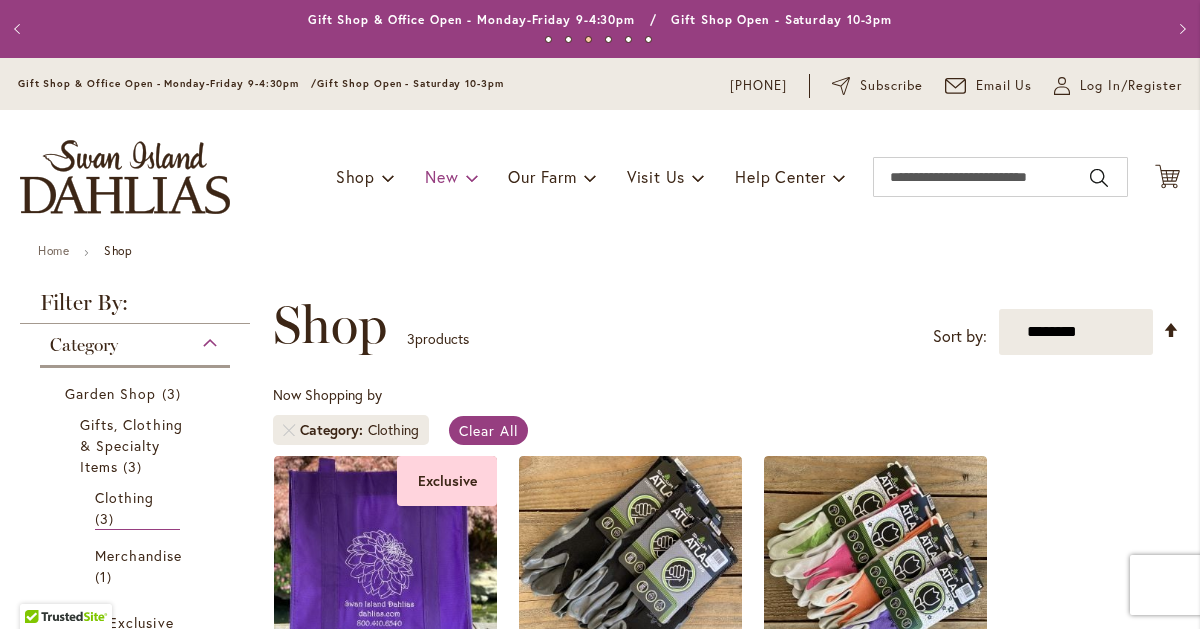 click on "New" at bounding box center (441, 176) 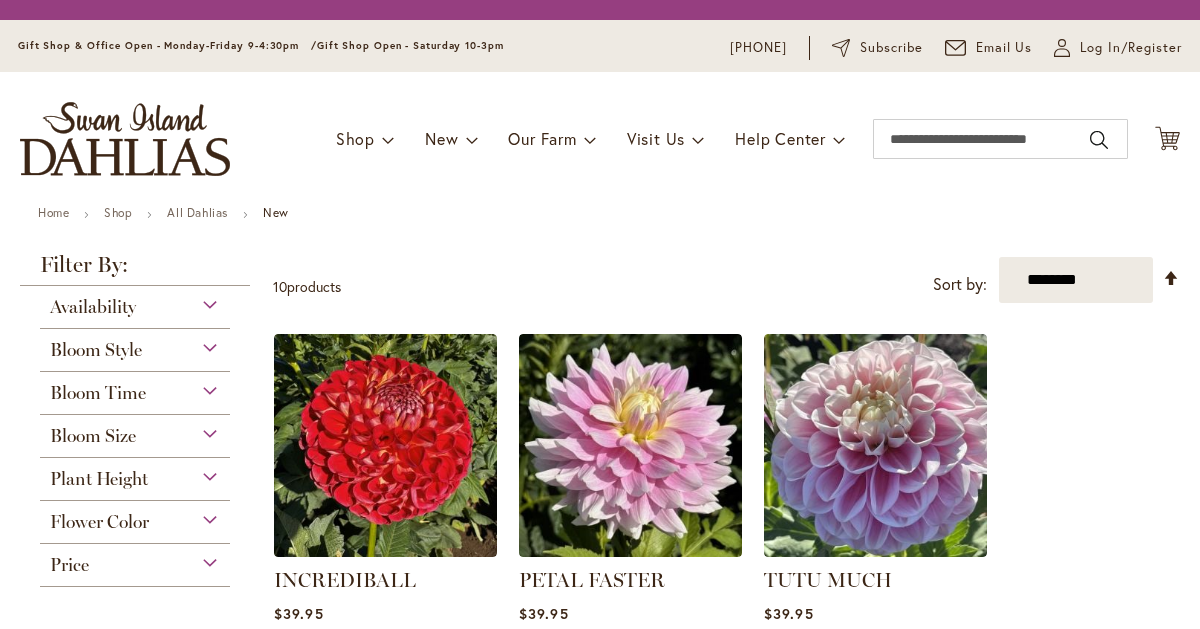 scroll, scrollTop: 0, scrollLeft: 0, axis: both 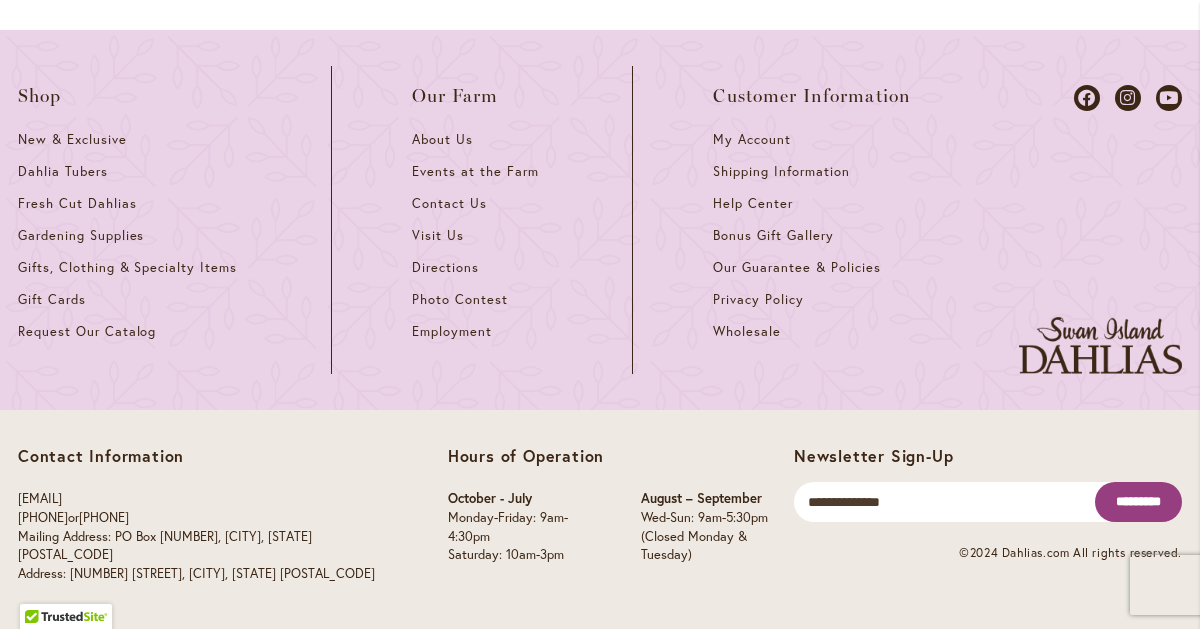 type on "**********" 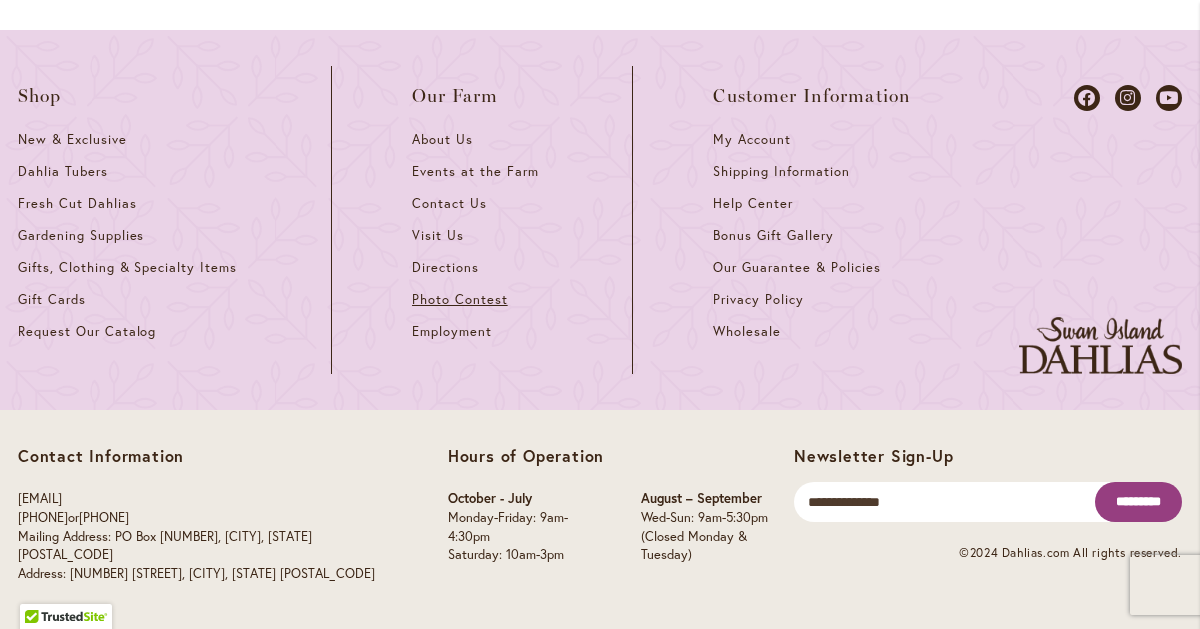 click on "Photo Contest" at bounding box center (482, 307) 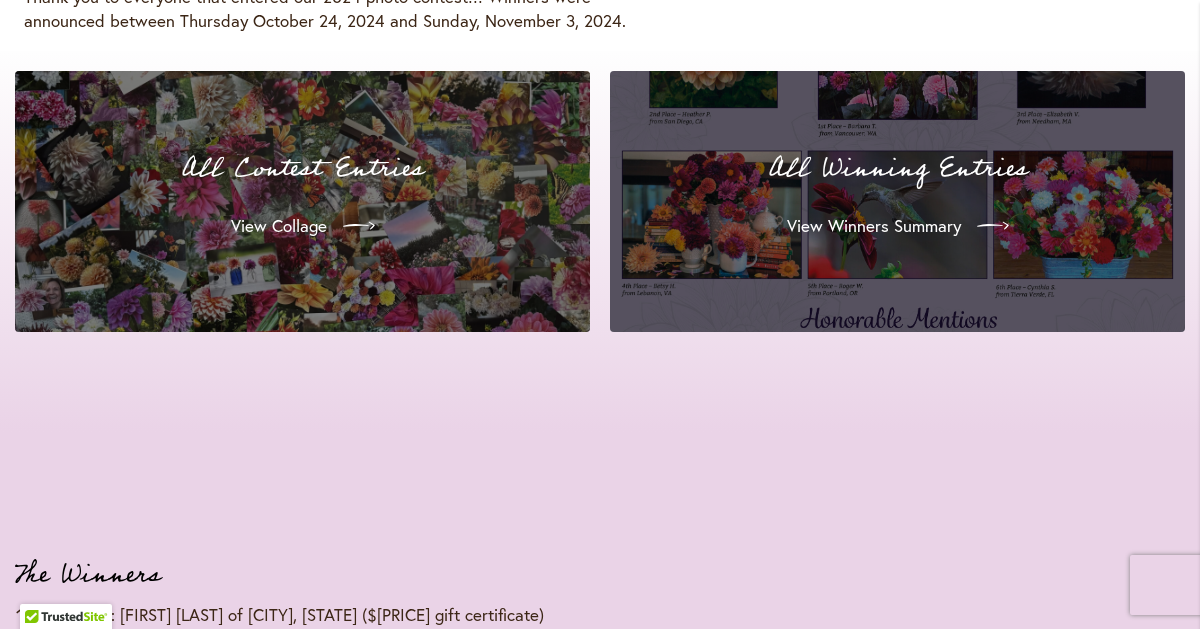 scroll, scrollTop: 2054, scrollLeft: 0, axis: vertical 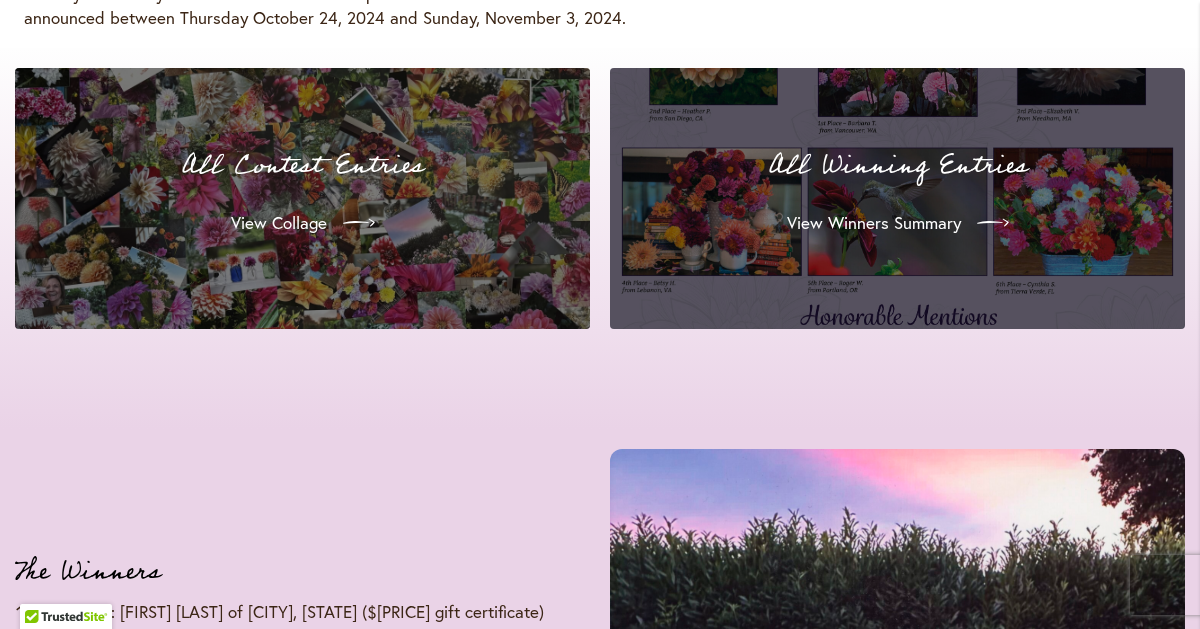 type on "**********" 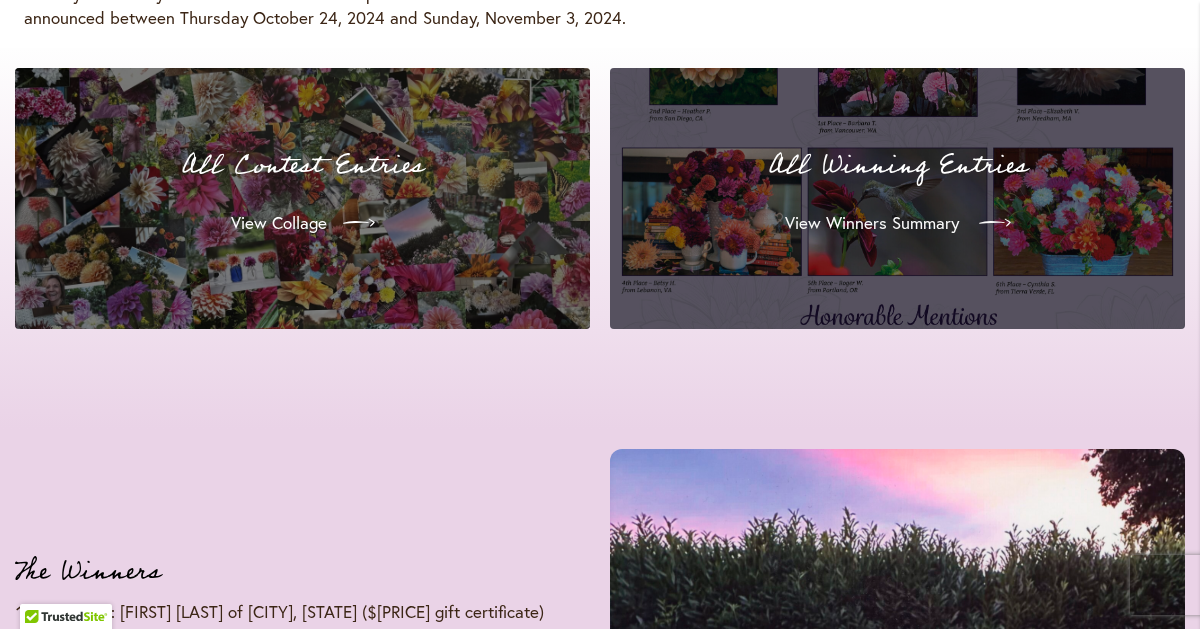 click on "View Winners Summary" at bounding box center (872, 223) 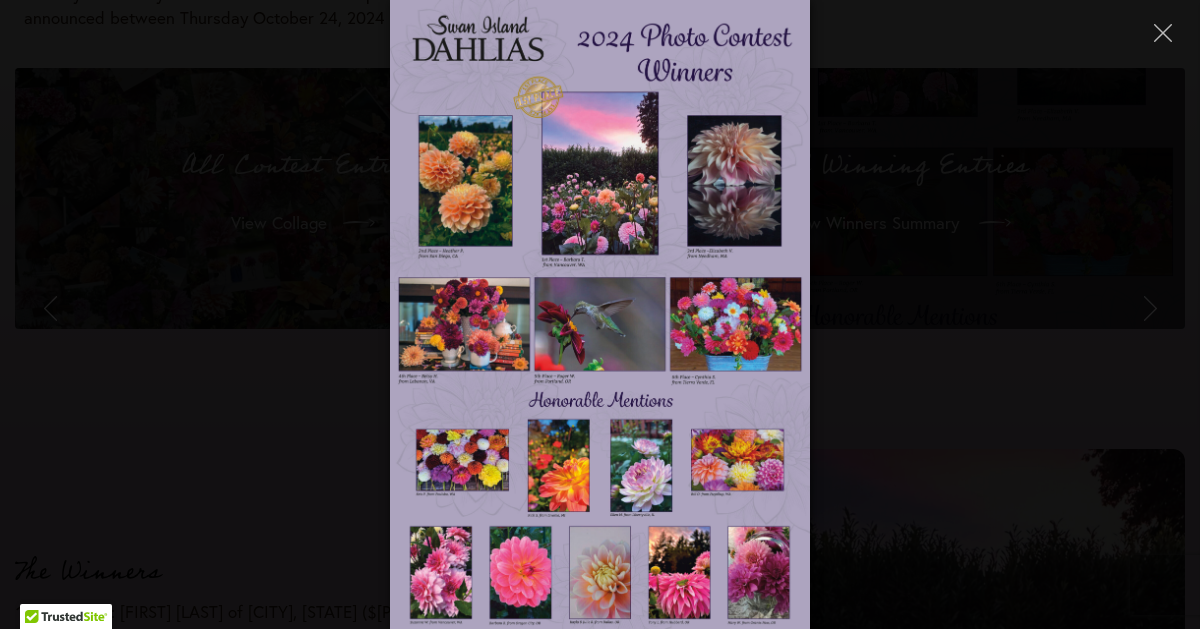 click at bounding box center (599, 314) 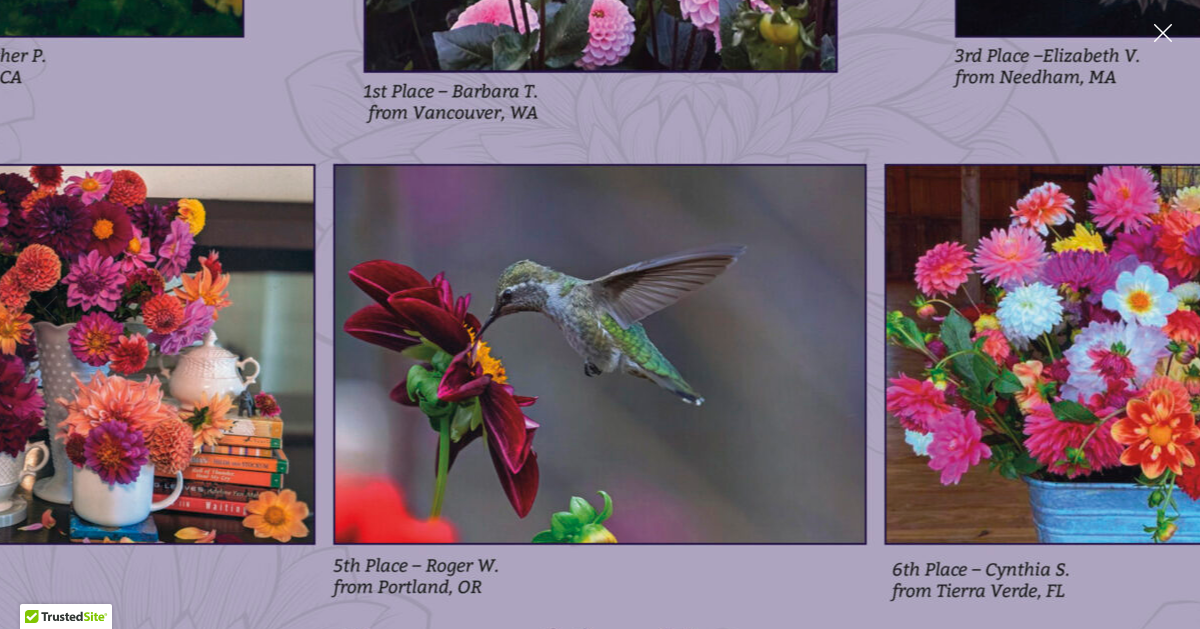 click 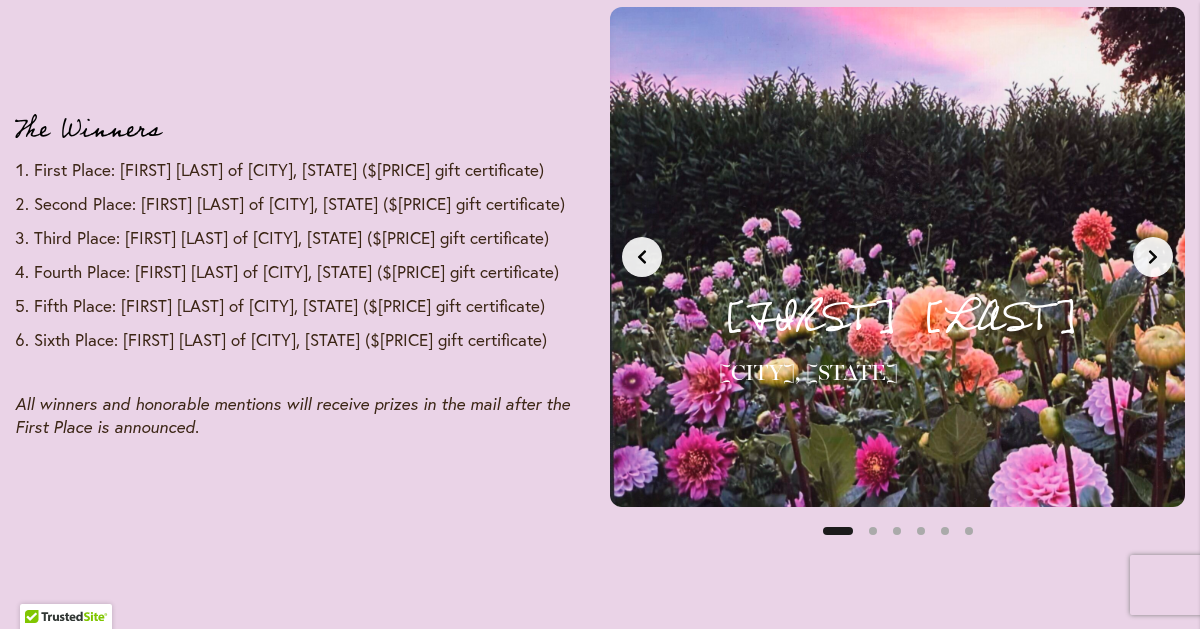 scroll, scrollTop: 2502, scrollLeft: 0, axis: vertical 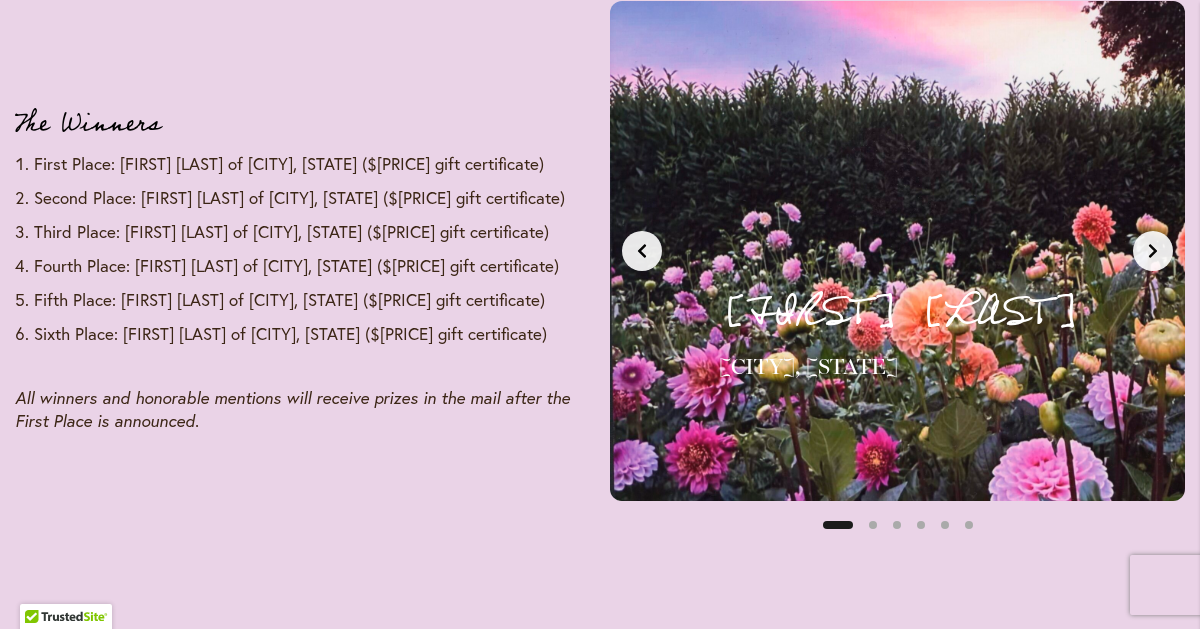 click at bounding box center [1153, 251] 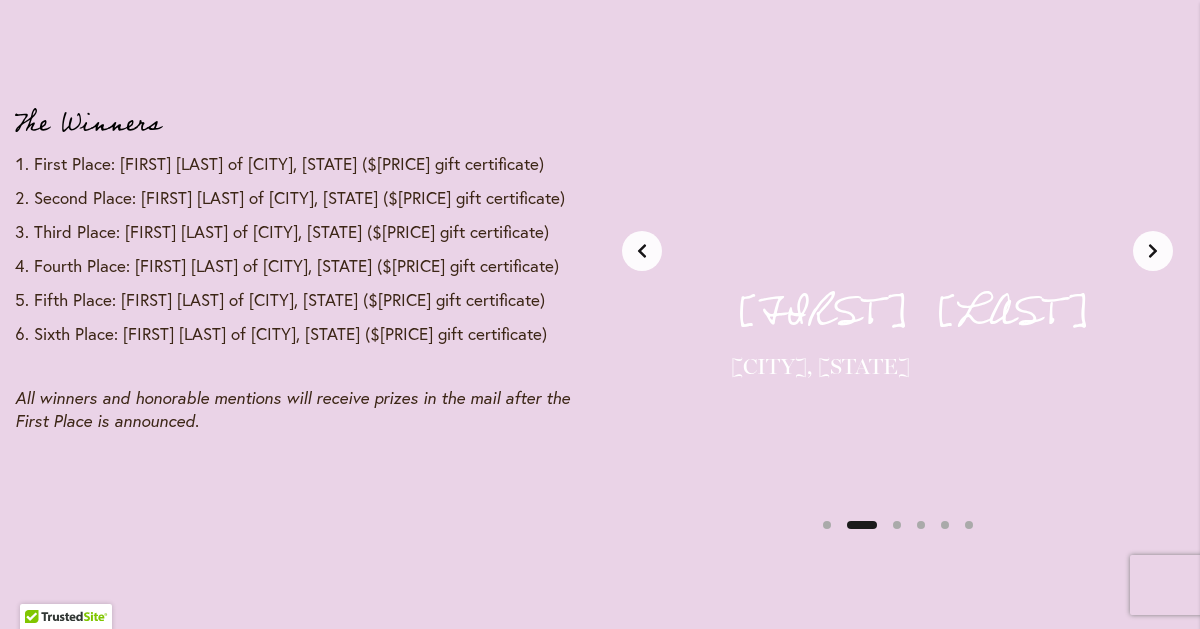 scroll, scrollTop: 0, scrollLeft: 605, axis: horizontal 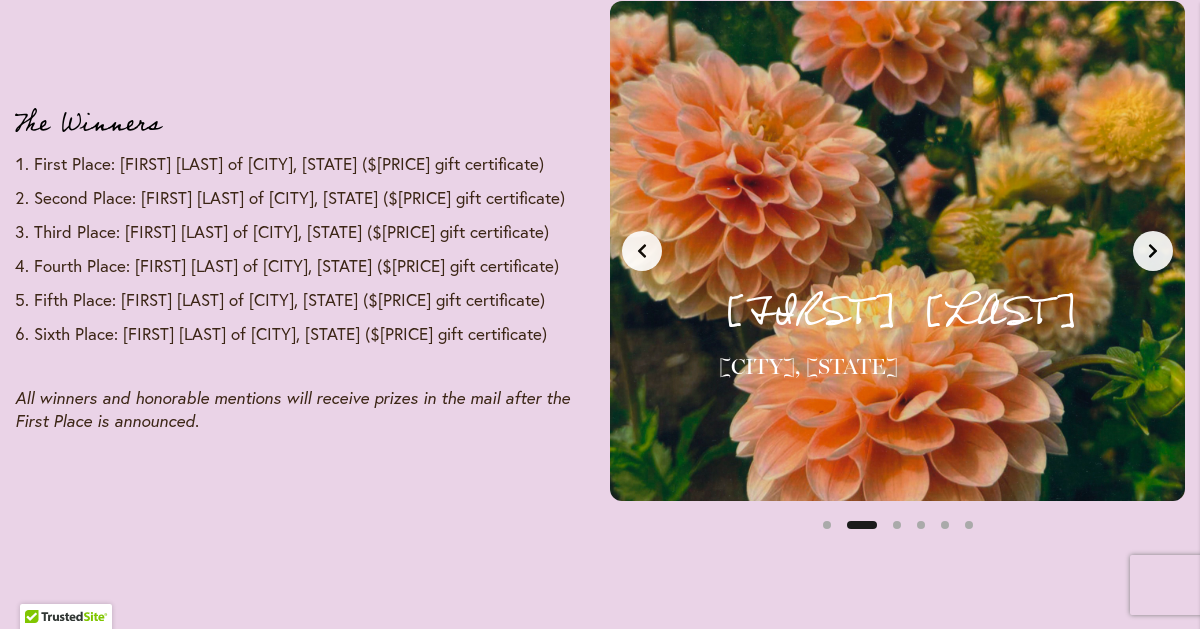 click on "[FIRST] [LAST]
[CITY], [STATE]
Second Place - $[PRICE] Gift Certificate" at bounding box center [897, 251] 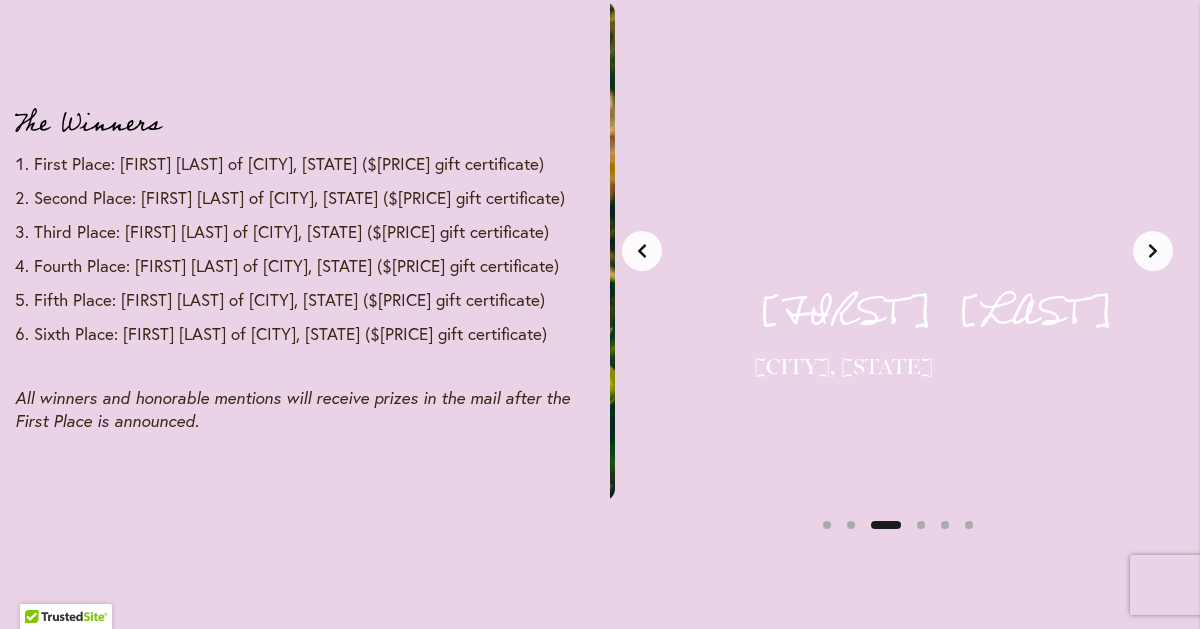 scroll, scrollTop: 0, scrollLeft: 1210, axis: horizontal 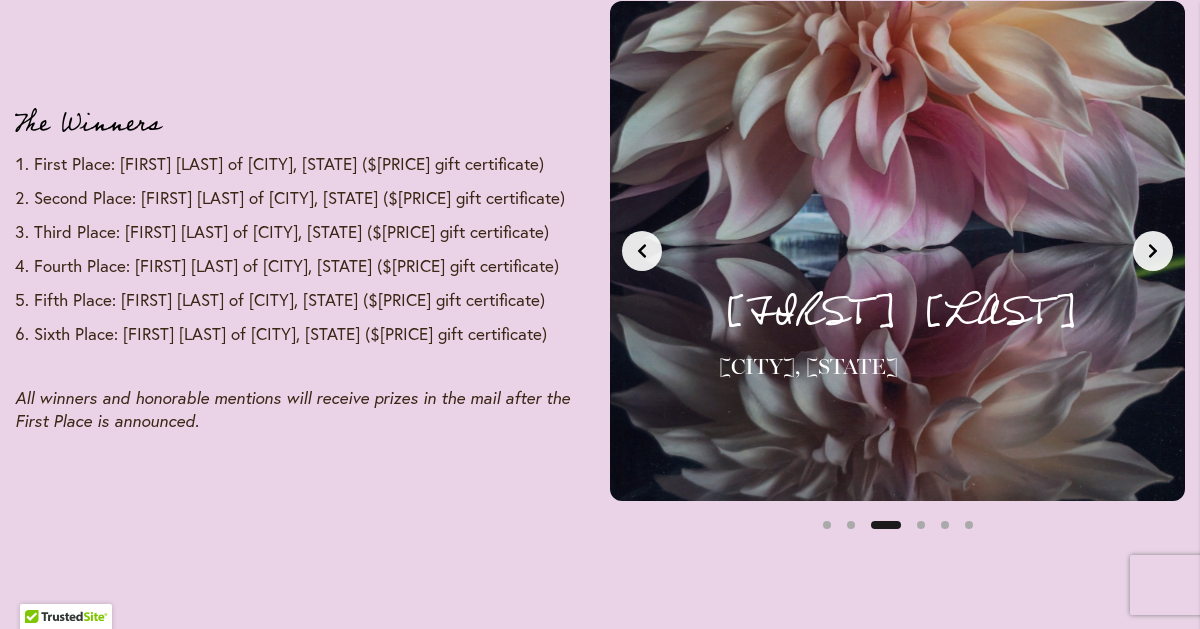 click at bounding box center [1153, 251] 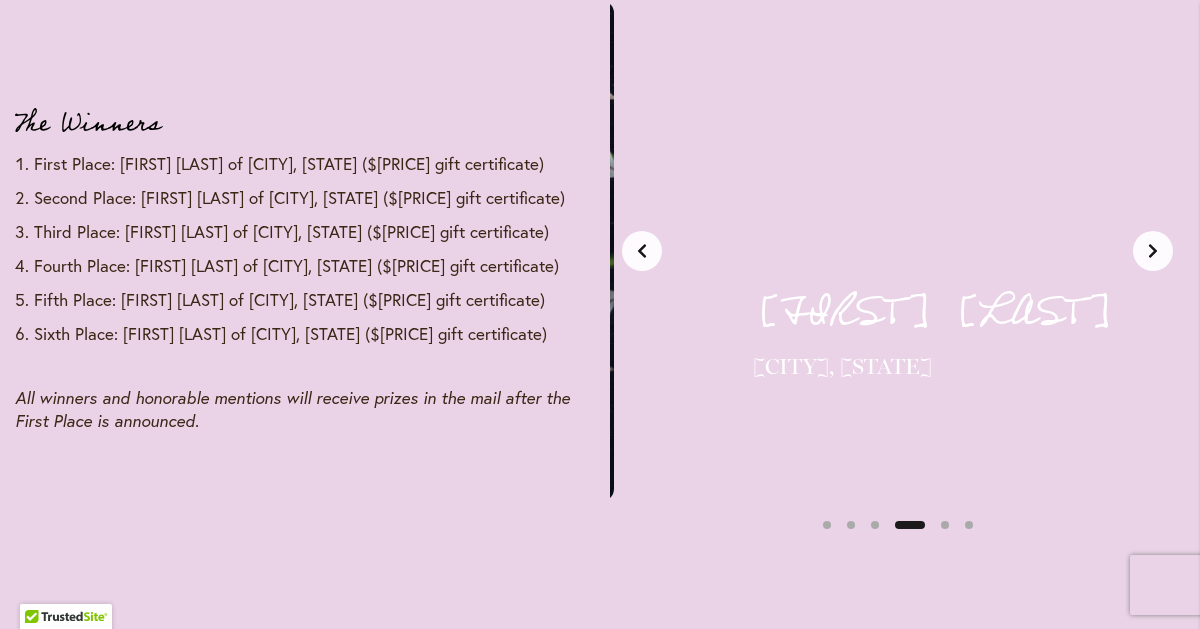 scroll, scrollTop: 0, scrollLeft: 1815, axis: horizontal 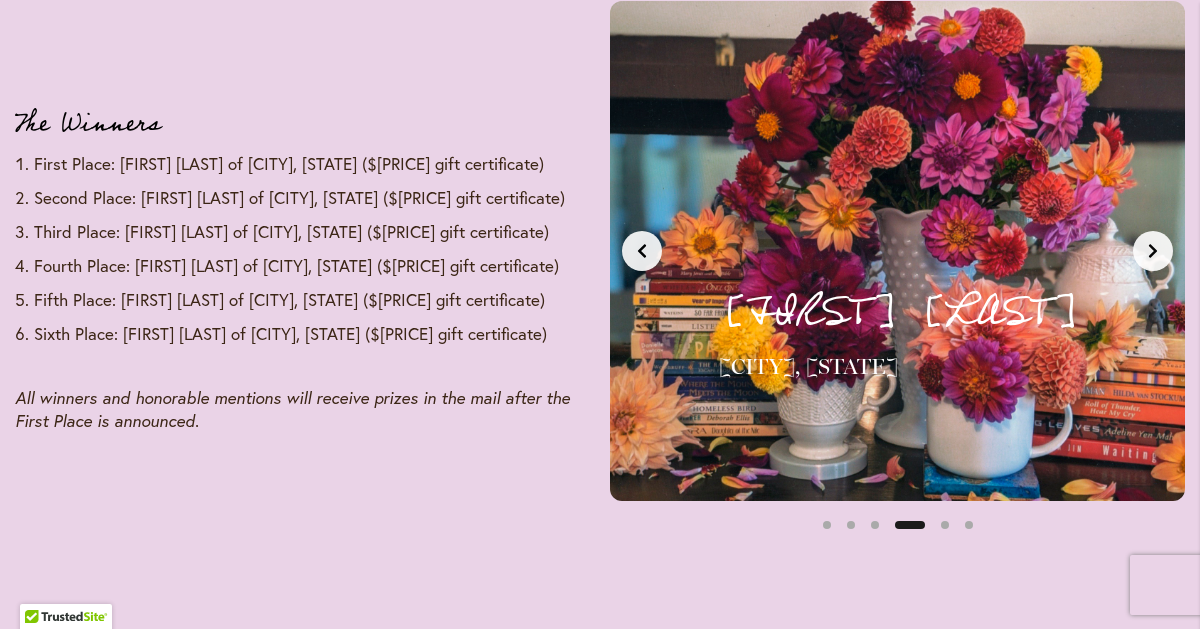 click at bounding box center [1153, 251] 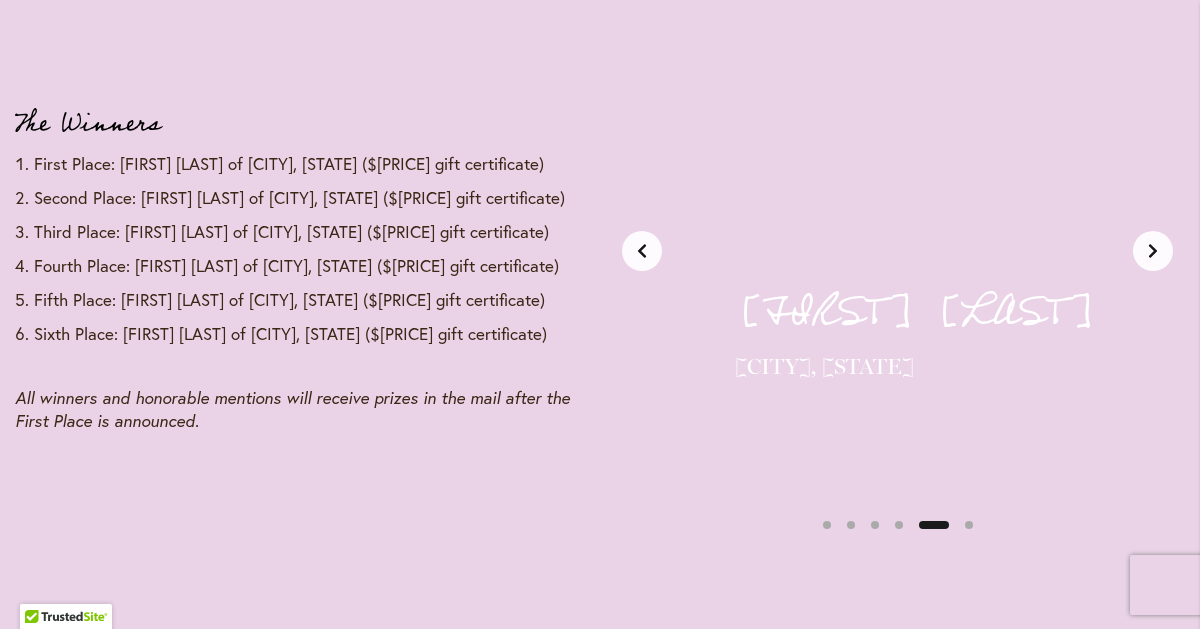 scroll, scrollTop: 0, scrollLeft: 2420, axis: horizontal 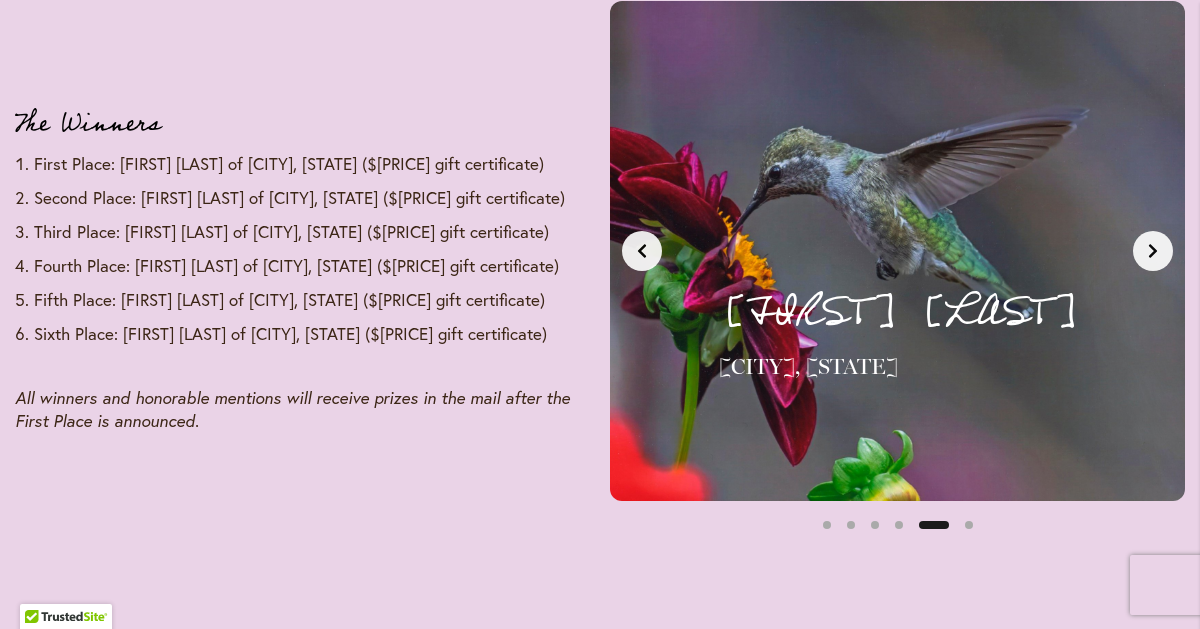 click 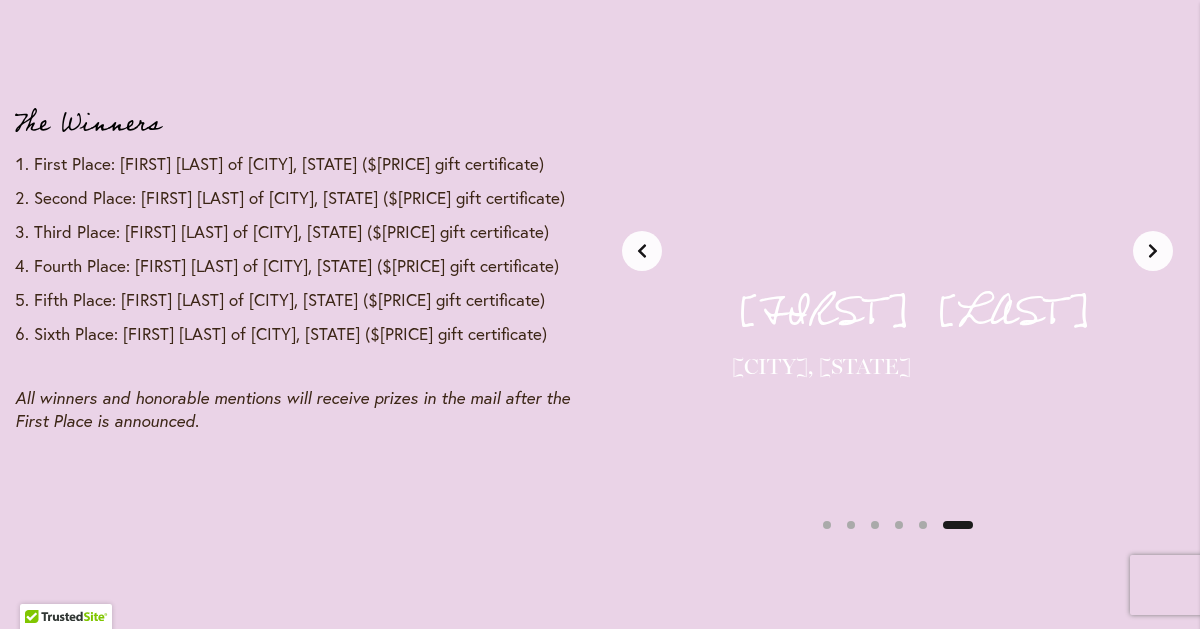 scroll, scrollTop: 0, scrollLeft: 3025, axis: horizontal 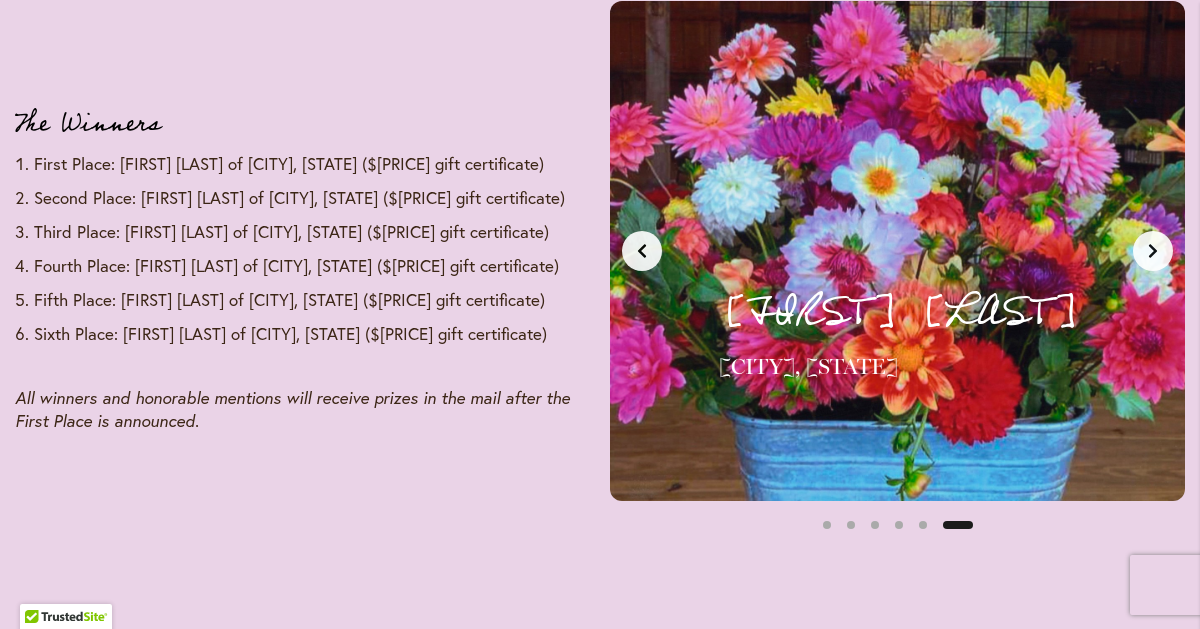 click on "[FIRST] [LAST]
[CITY], [STATE]
Sixth Place - $[PRICE] Gift Certificate" at bounding box center (897, 251) 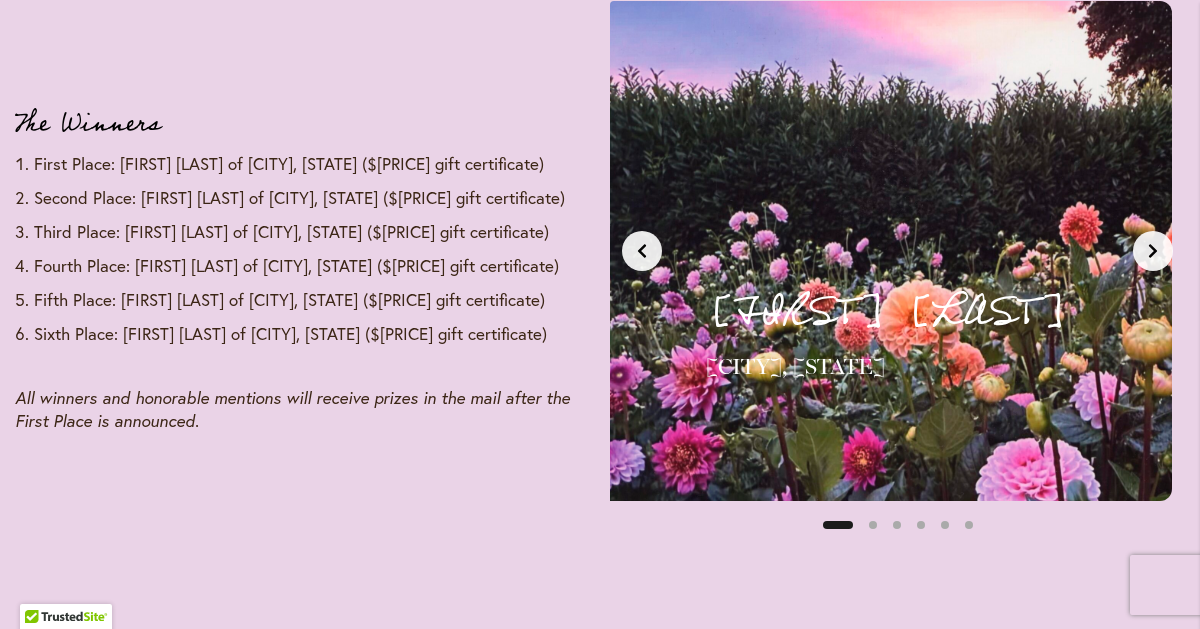 scroll, scrollTop: 0, scrollLeft: 0, axis: both 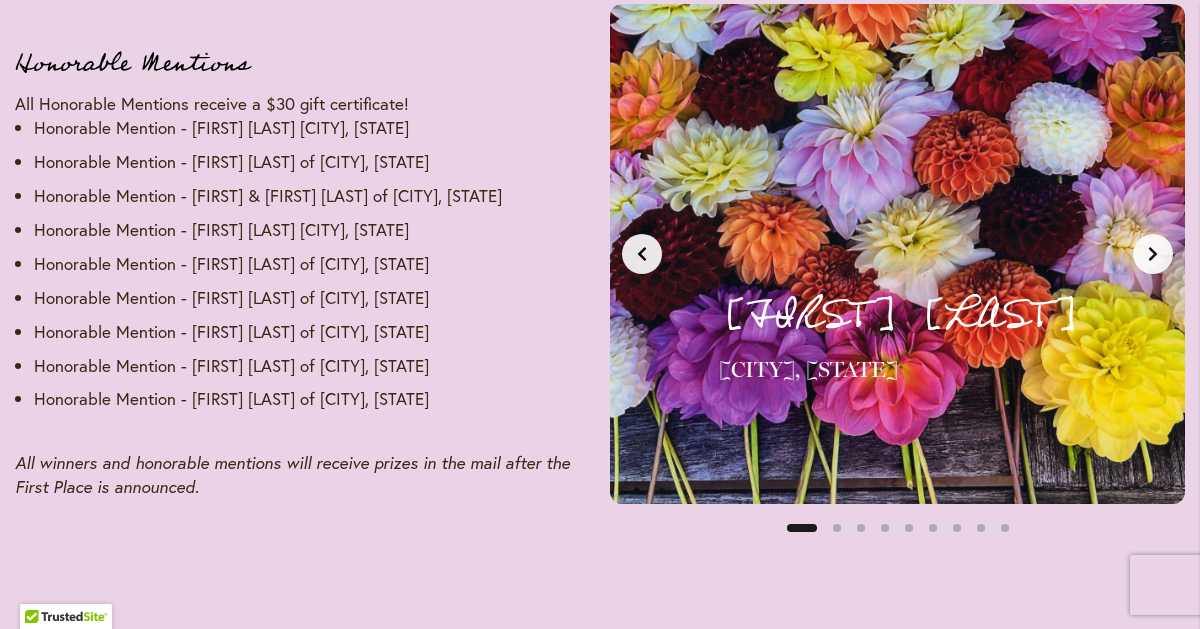 click at bounding box center (1153, 254) 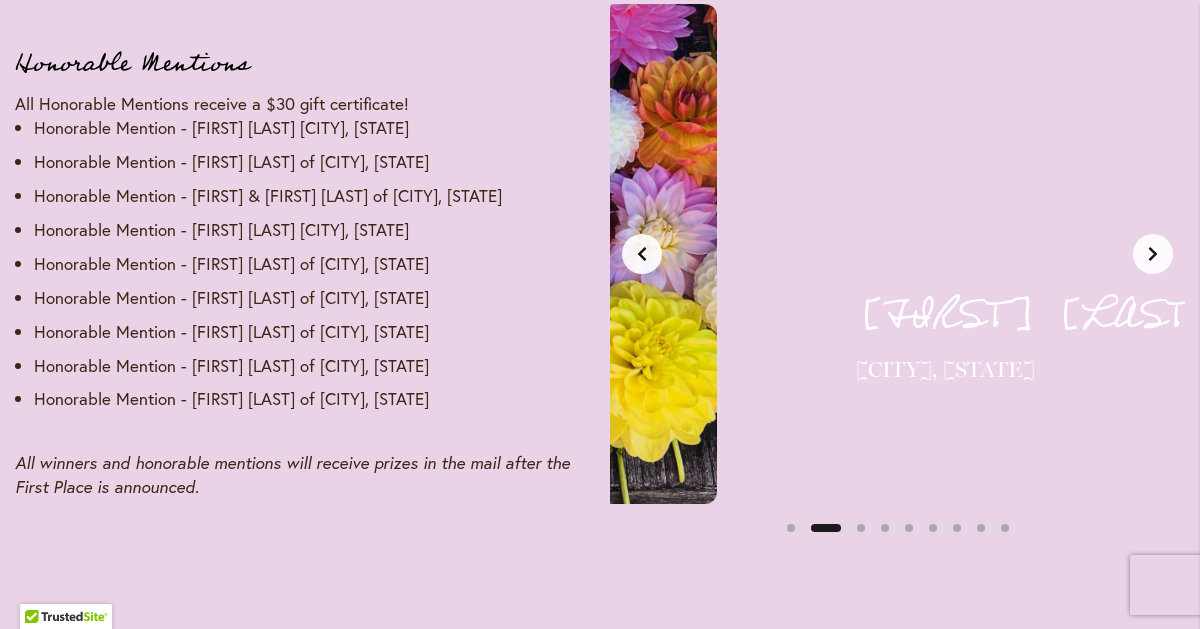 scroll, scrollTop: 0, scrollLeft: 605, axis: horizontal 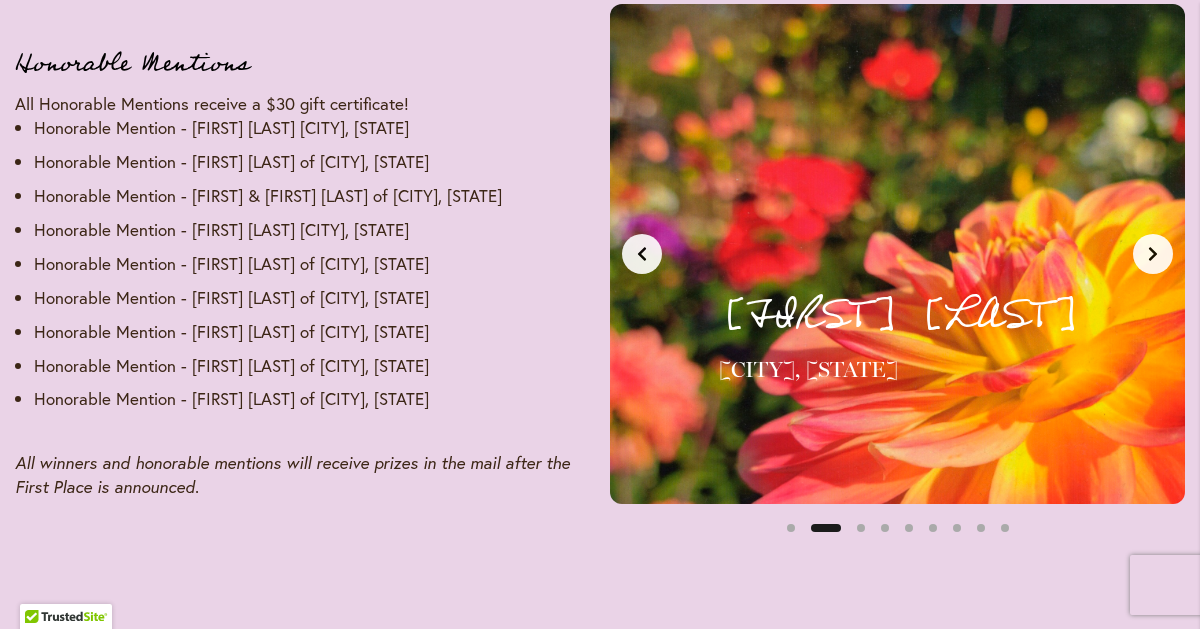 click 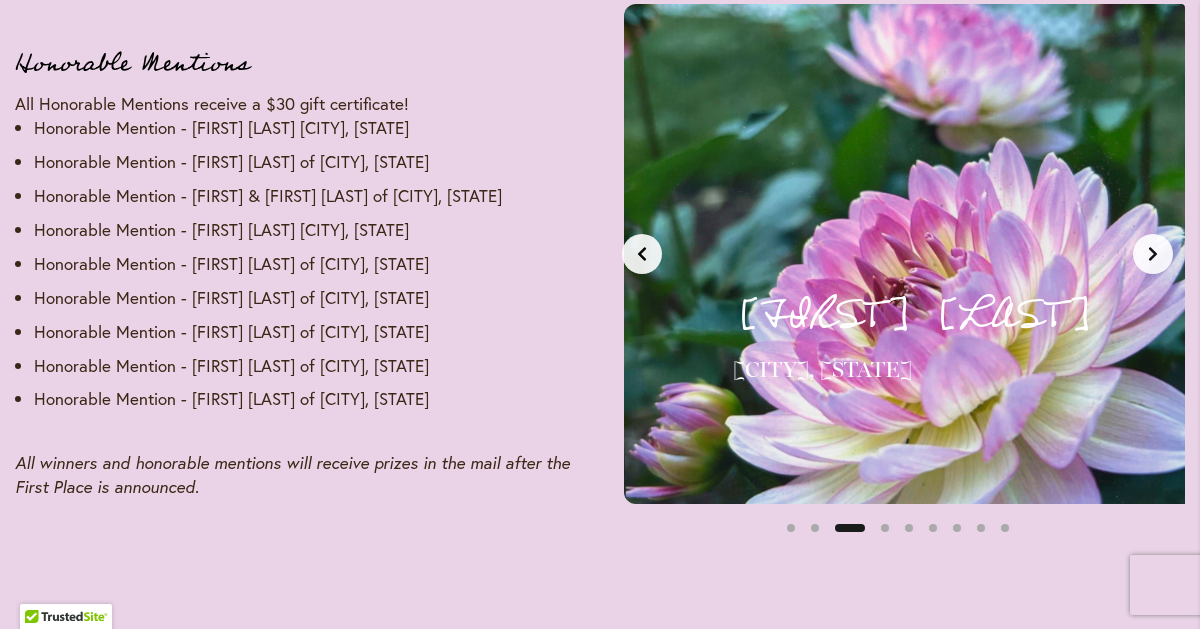 scroll, scrollTop: 0, scrollLeft: 1210, axis: horizontal 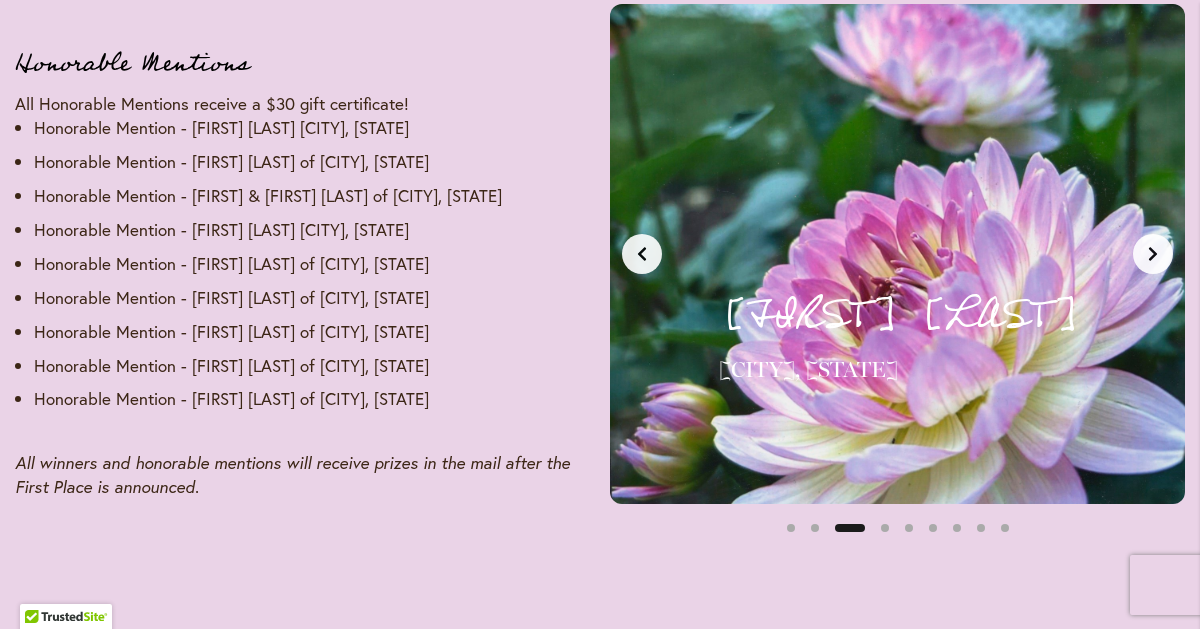 click at bounding box center [1153, 254] 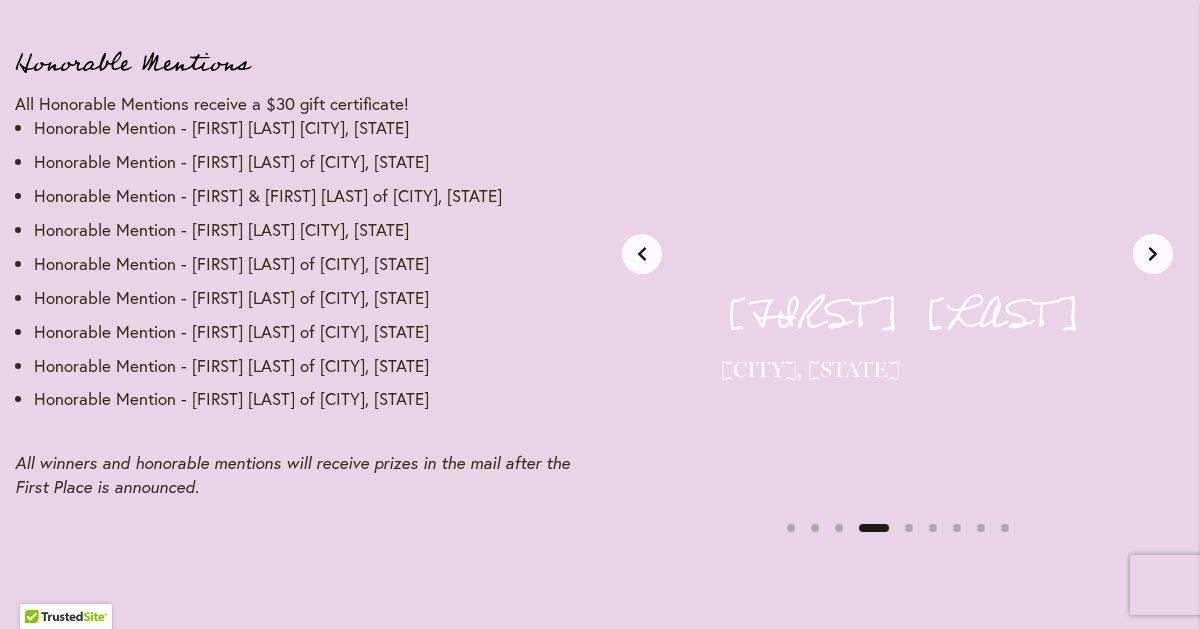scroll, scrollTop: 0, scrollLeft: 1815, axis: horizontal 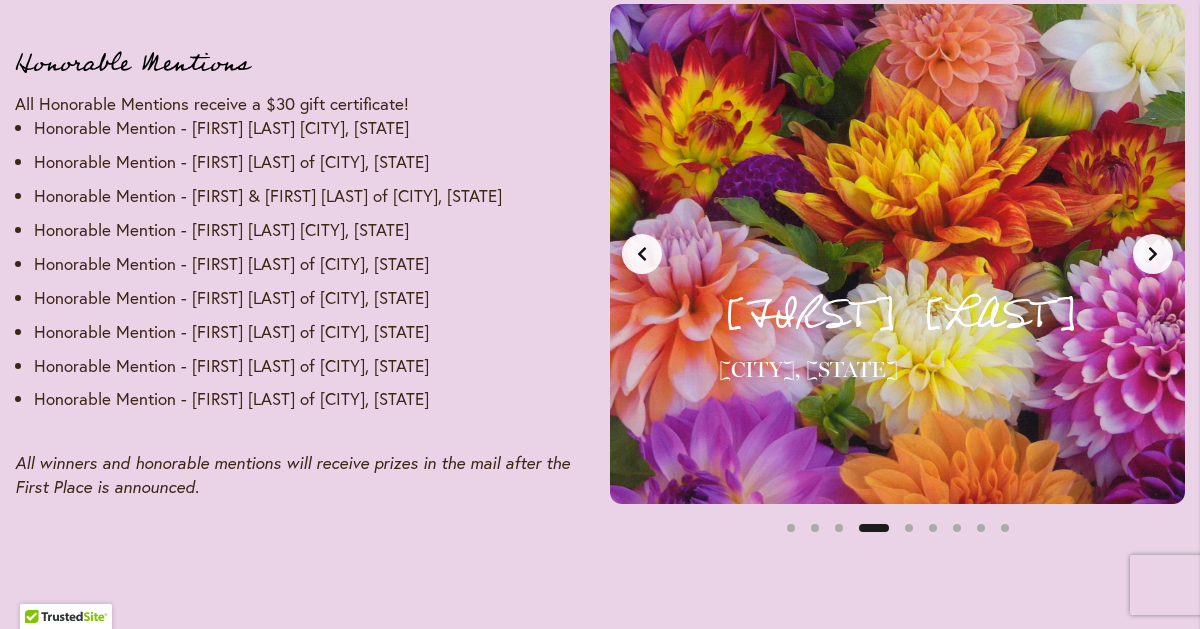 click at bounding box center [1153, 254] 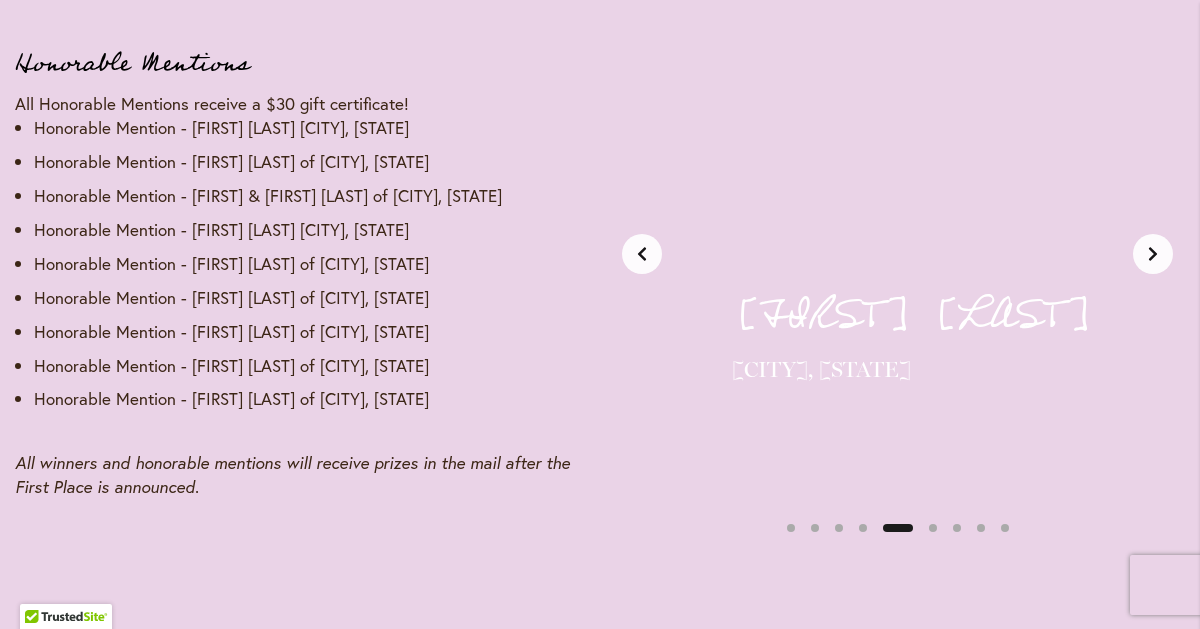 scroll, scrollTop: 0, scrollLeft: 2420, axis: horizontal 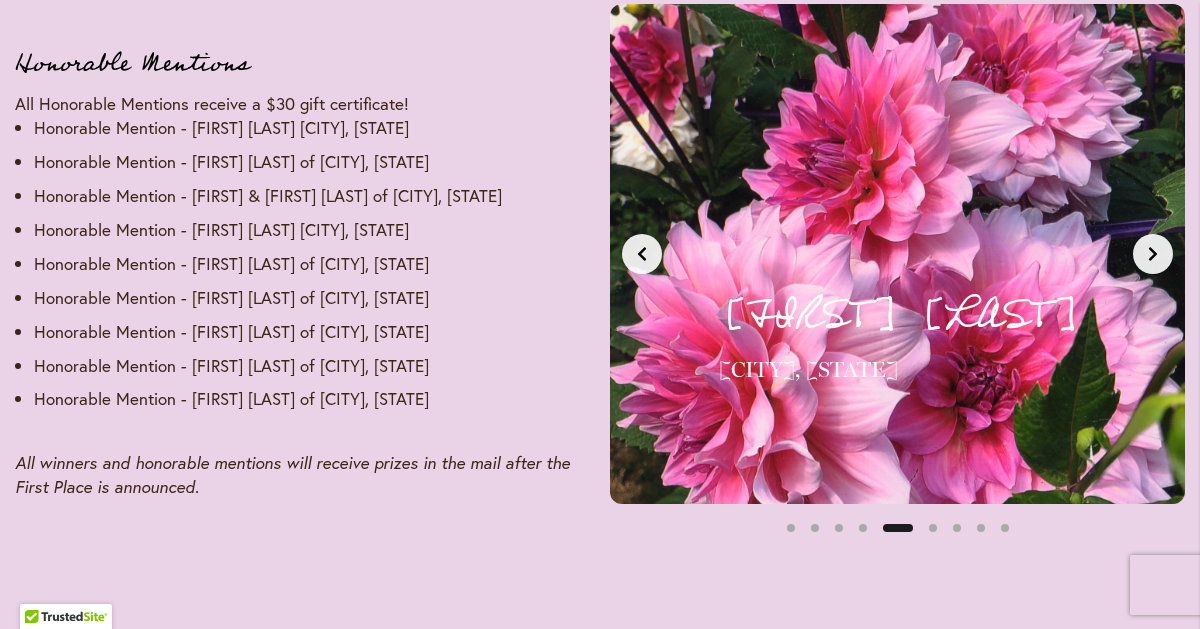 click at bounding box center [1153, 254] 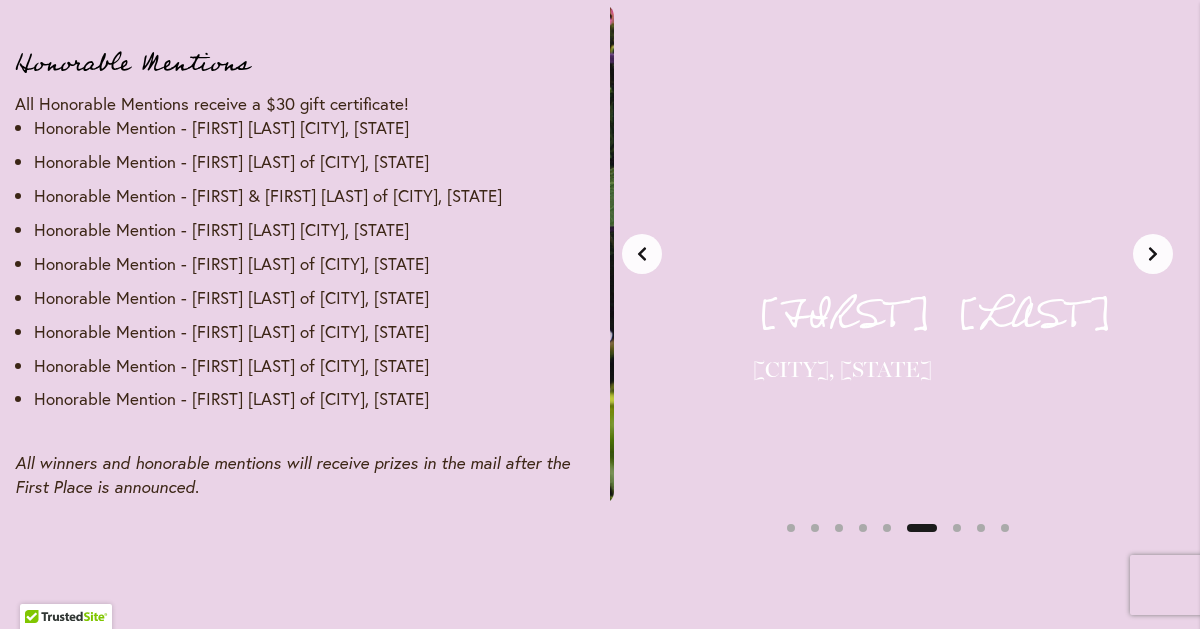 scroll, scrollTop: 0, scrollLeft: 3025, axis: horizontal 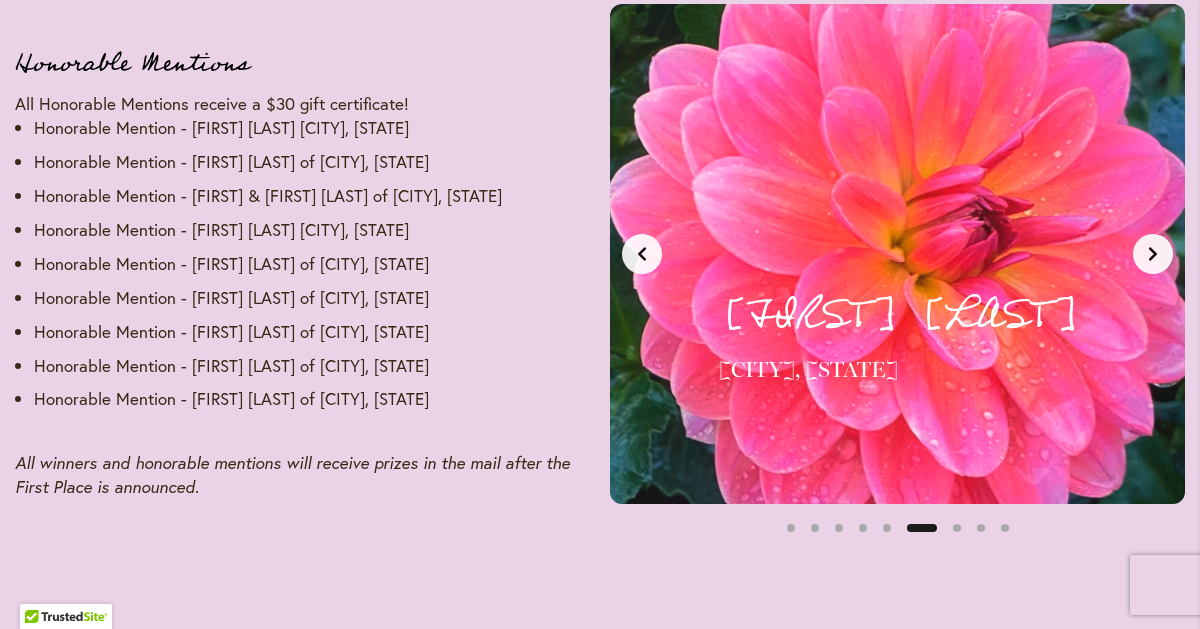 click at bounding box center [1153, 254] 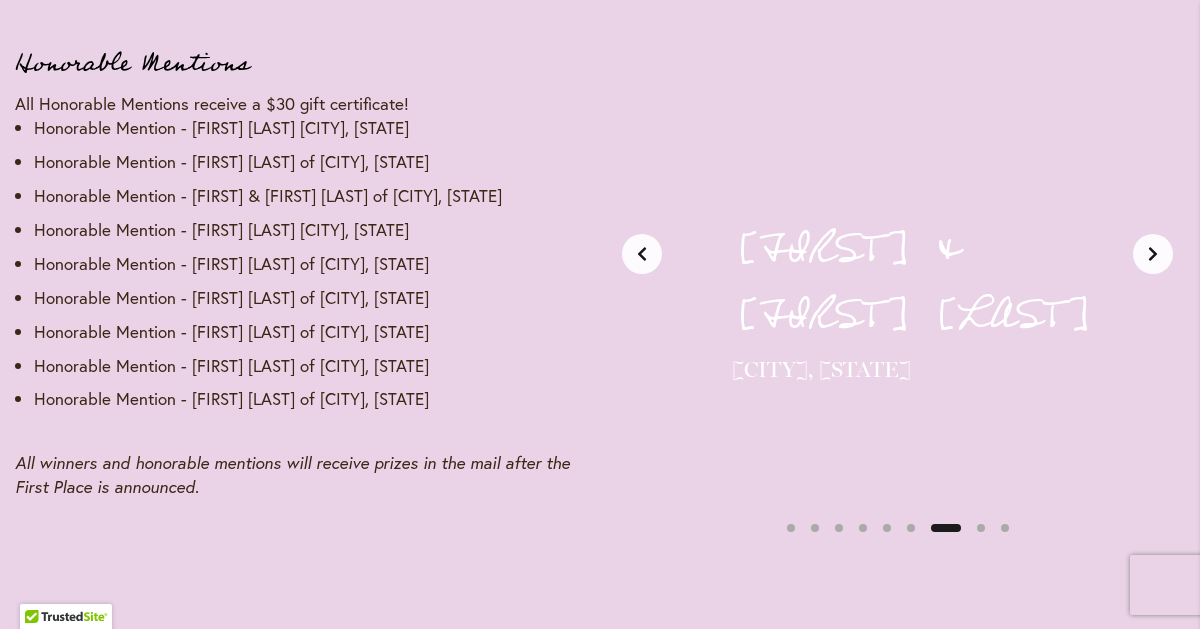 scroll, scrollTop: 0, scrollLeft: 3630, axis: horizontal 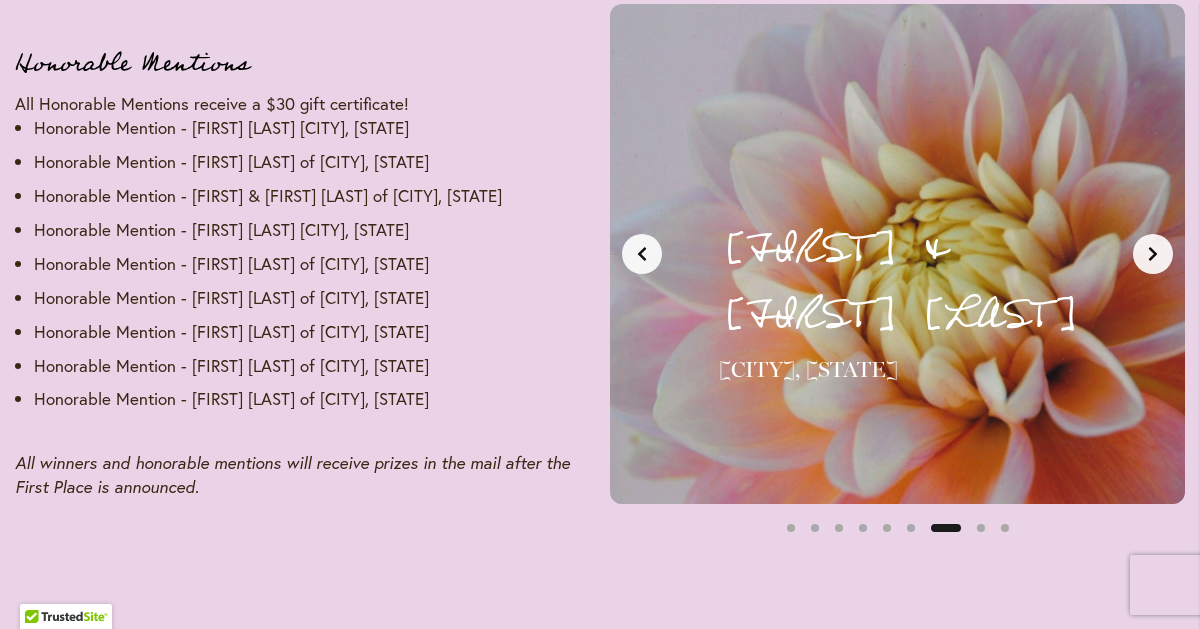 click 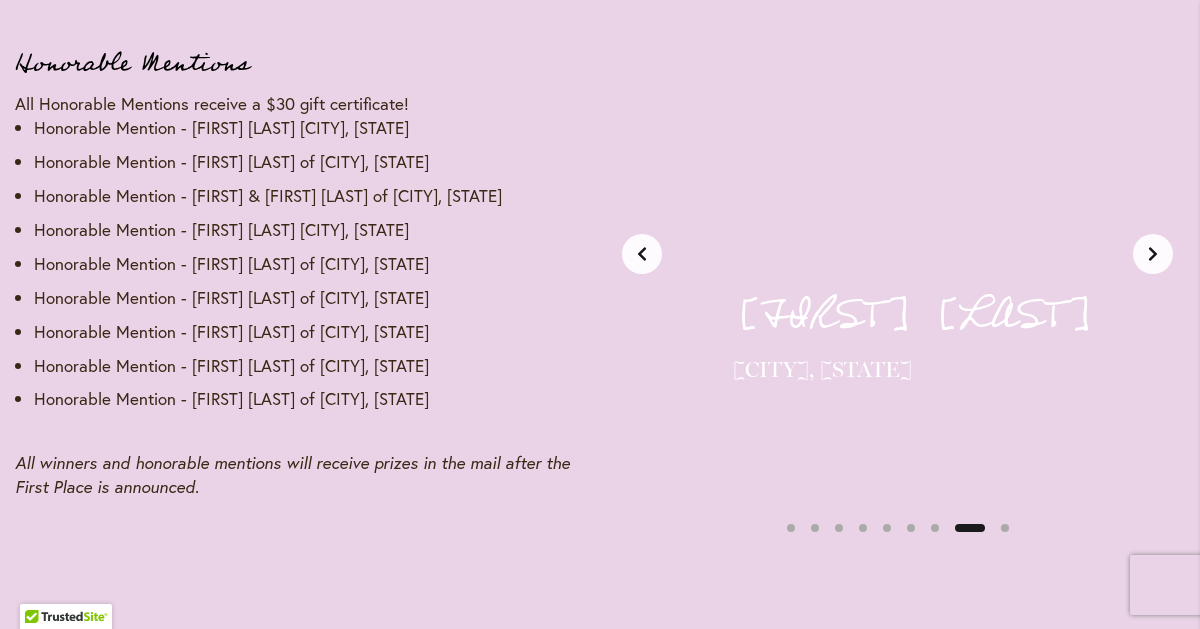 scroll, scrollTop: 0, scrollLeft: 4235, axis: horizontal 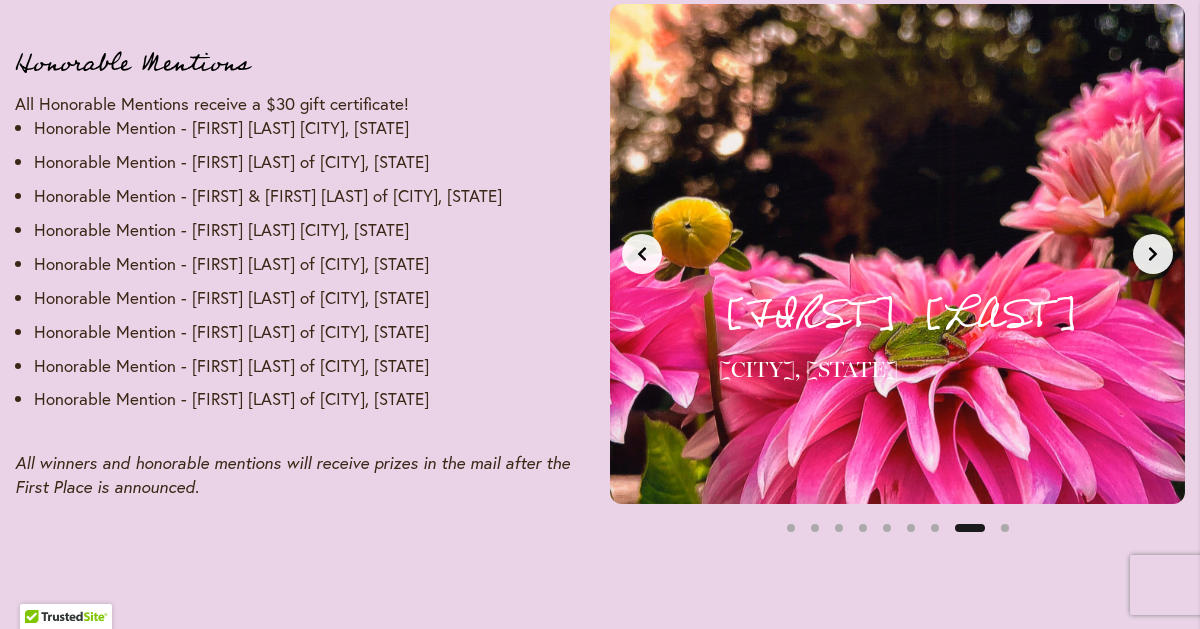 click at bounding box center [1153, 254] 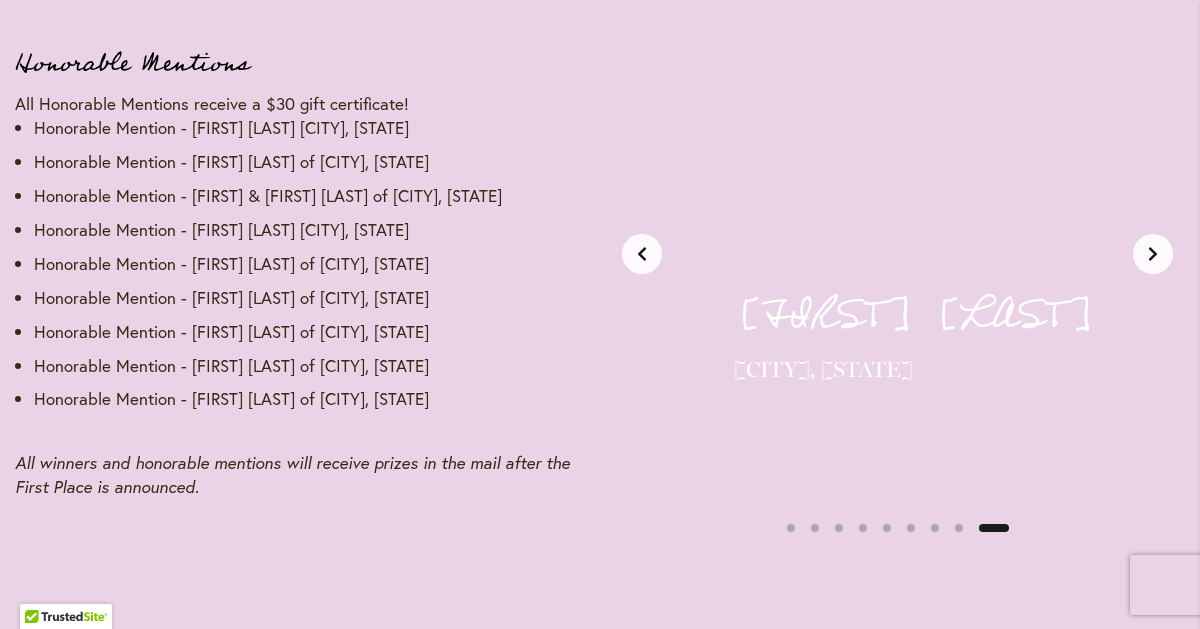 scroll, scrollTop: 0, scrollLeft: 4840, axis: horizontal 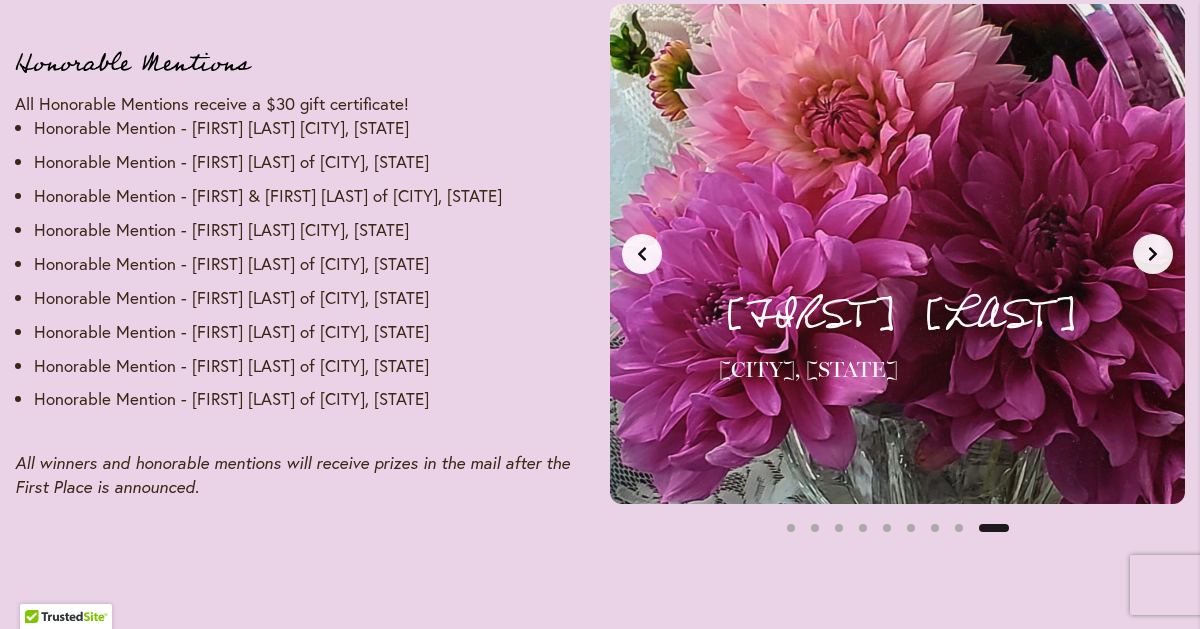 click 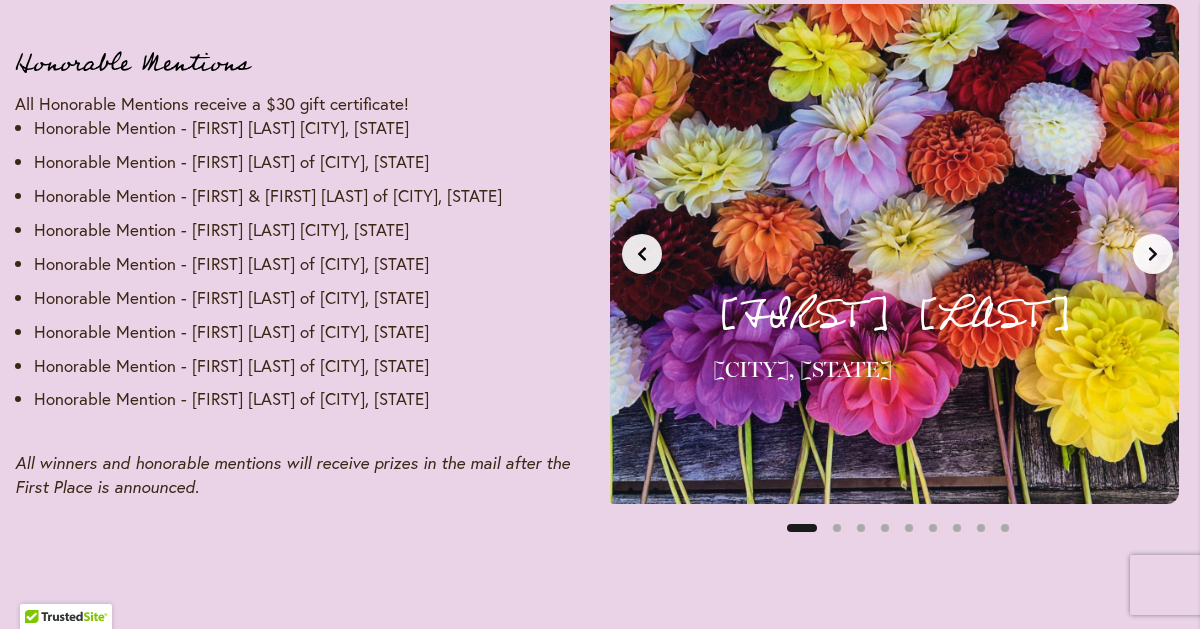 scroll, scrollTop: 0, scrollLeft: 0, axis: both 